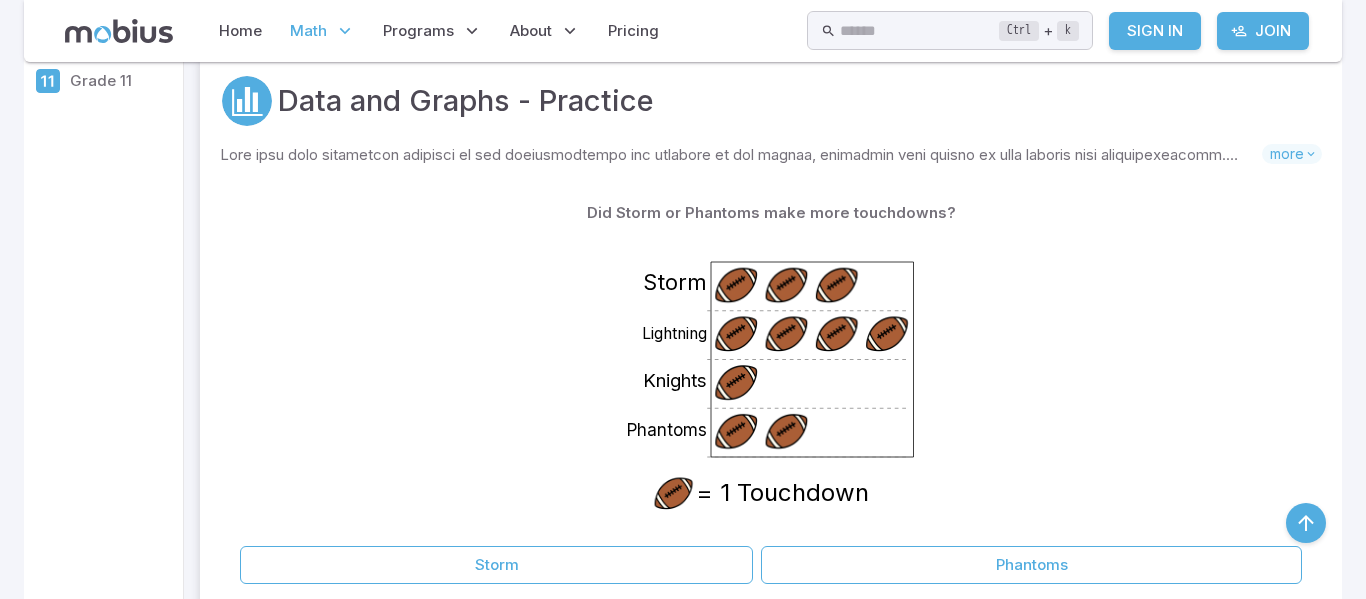 scroll, scrollTop: 429, scrollLeft: 0, axis: vertical 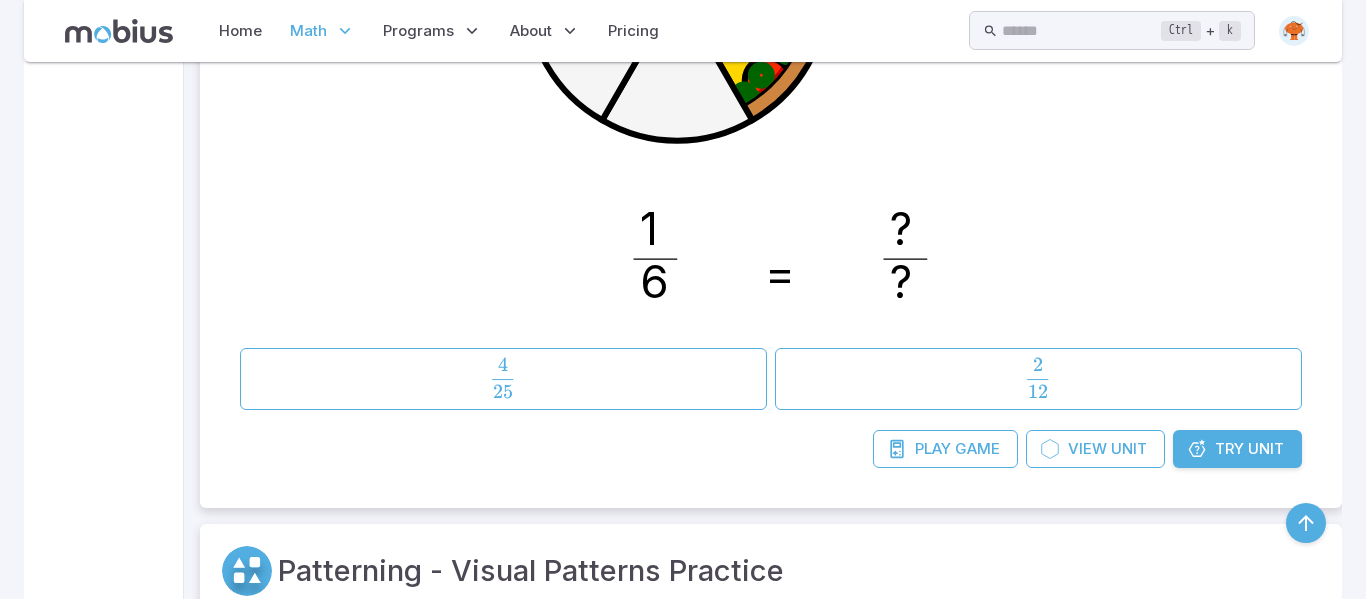 click at bounding box center (1197, 449) 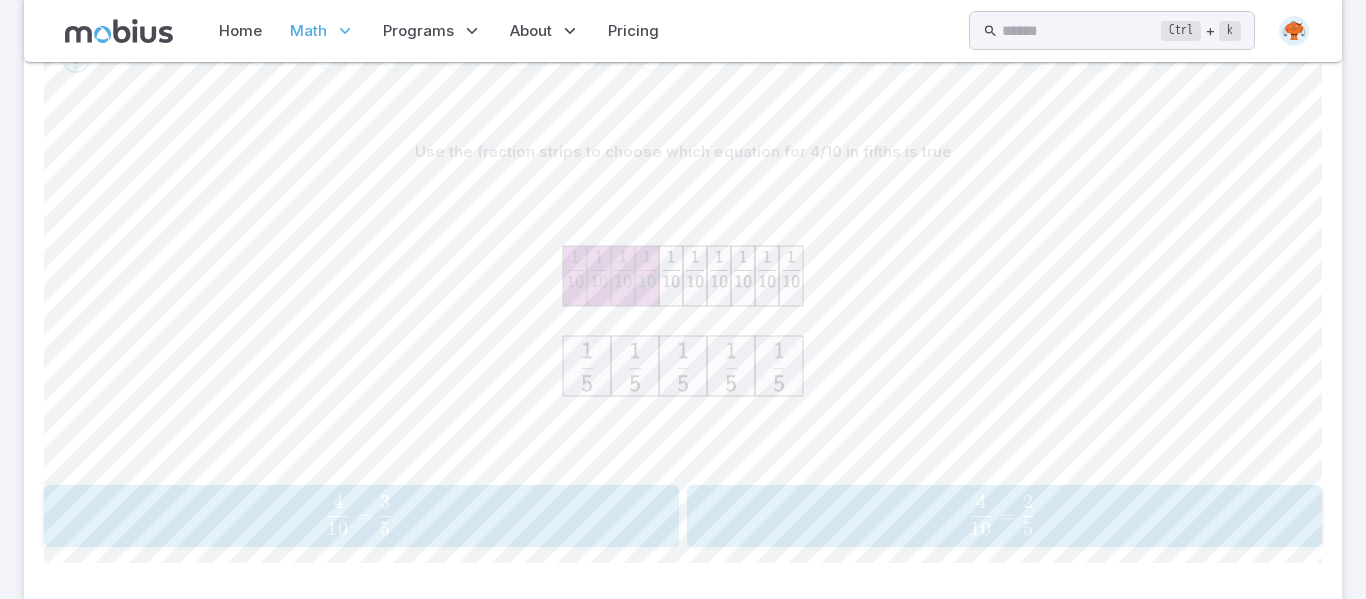 scroll, scrollTop: 445, scrollLeft: 0, axis: vertical 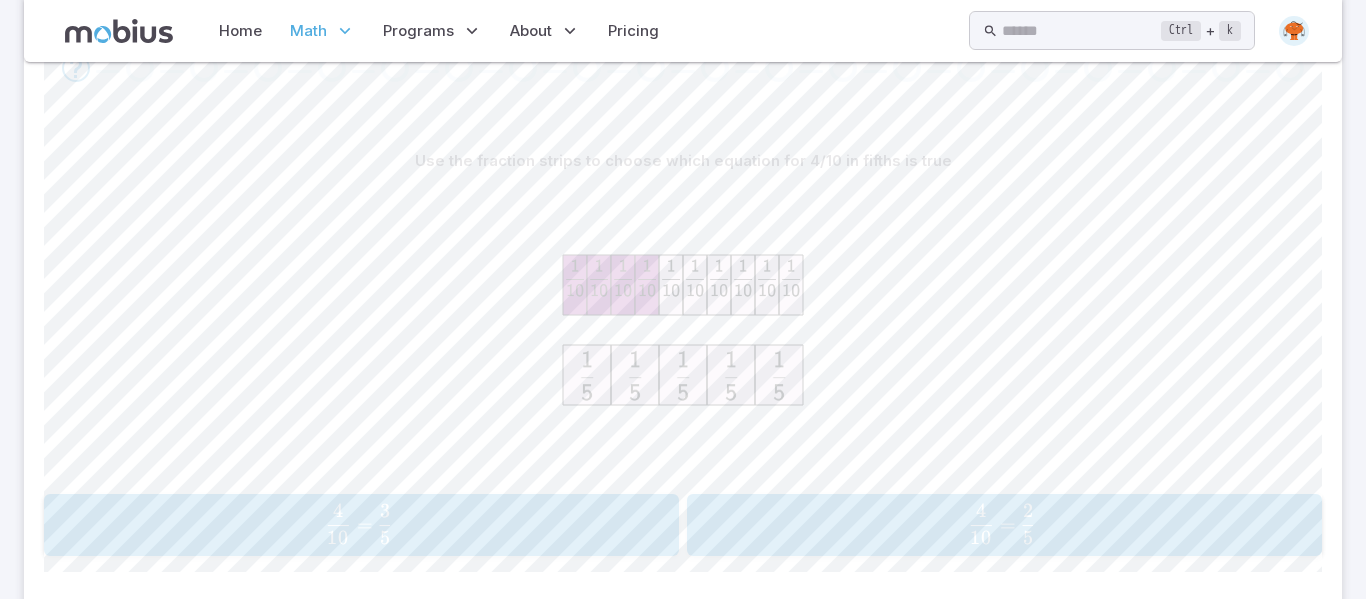 click on "​" at bounding box center (391, 517) 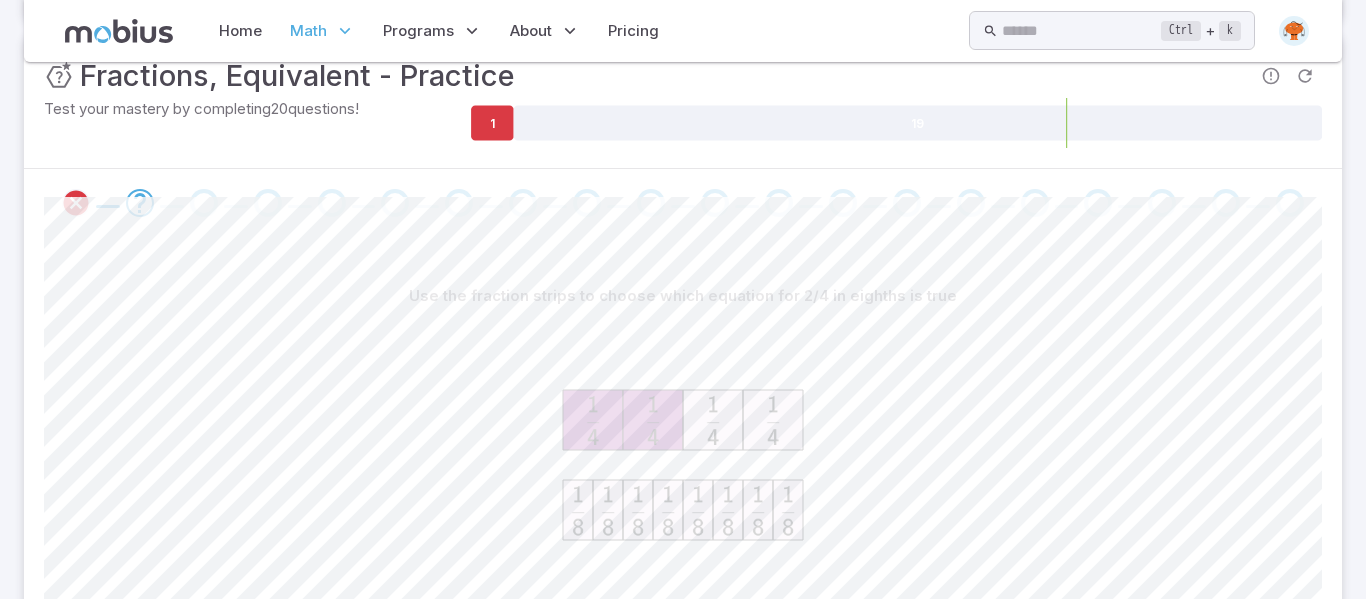 scroll, scrollTop: 304, scrollLeft: 0, axis: vertical 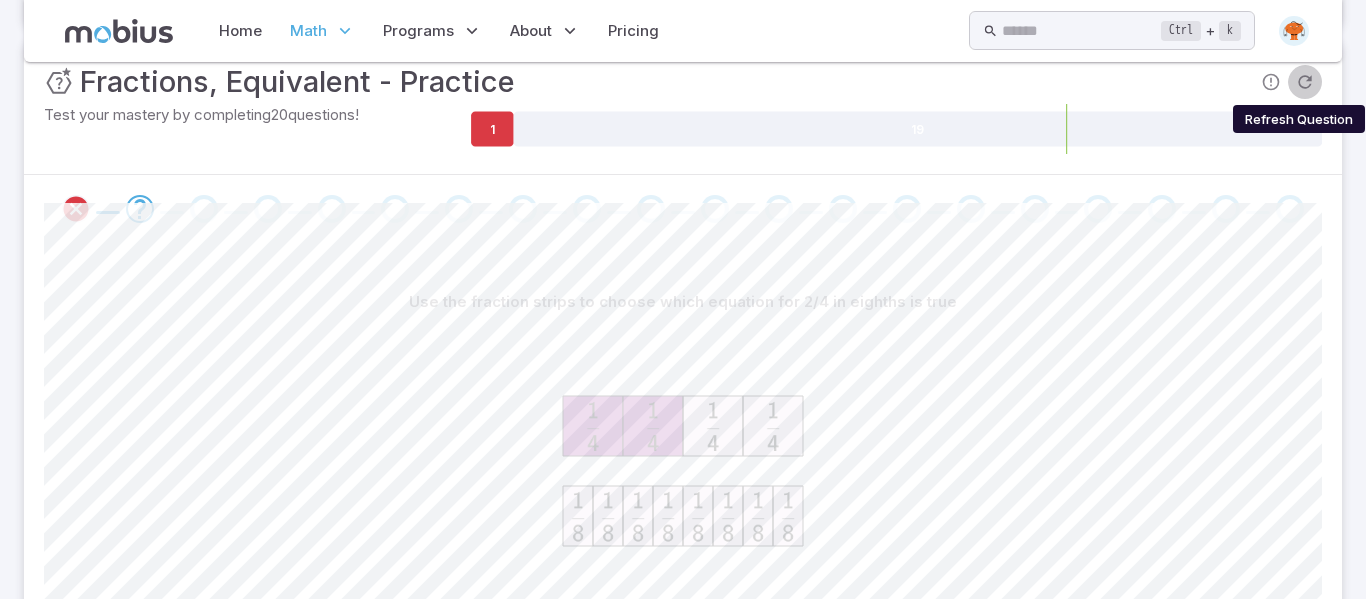 click at bounding box center (1305, 82) 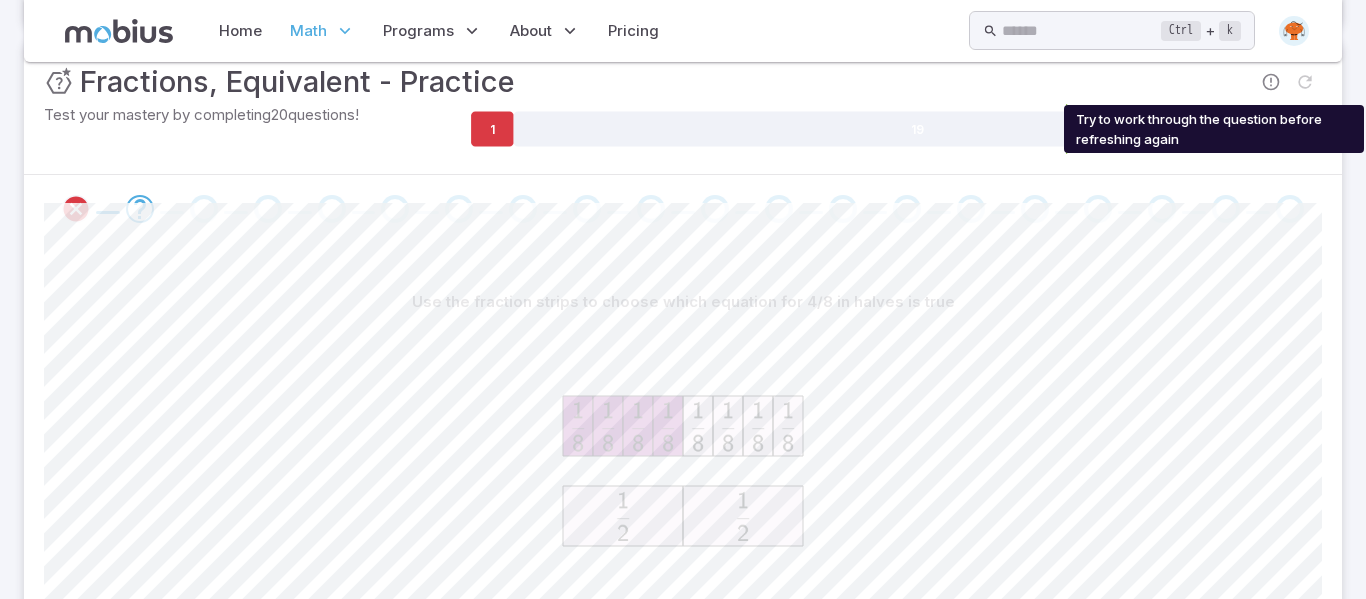 click at bounding box center (1305, 82) 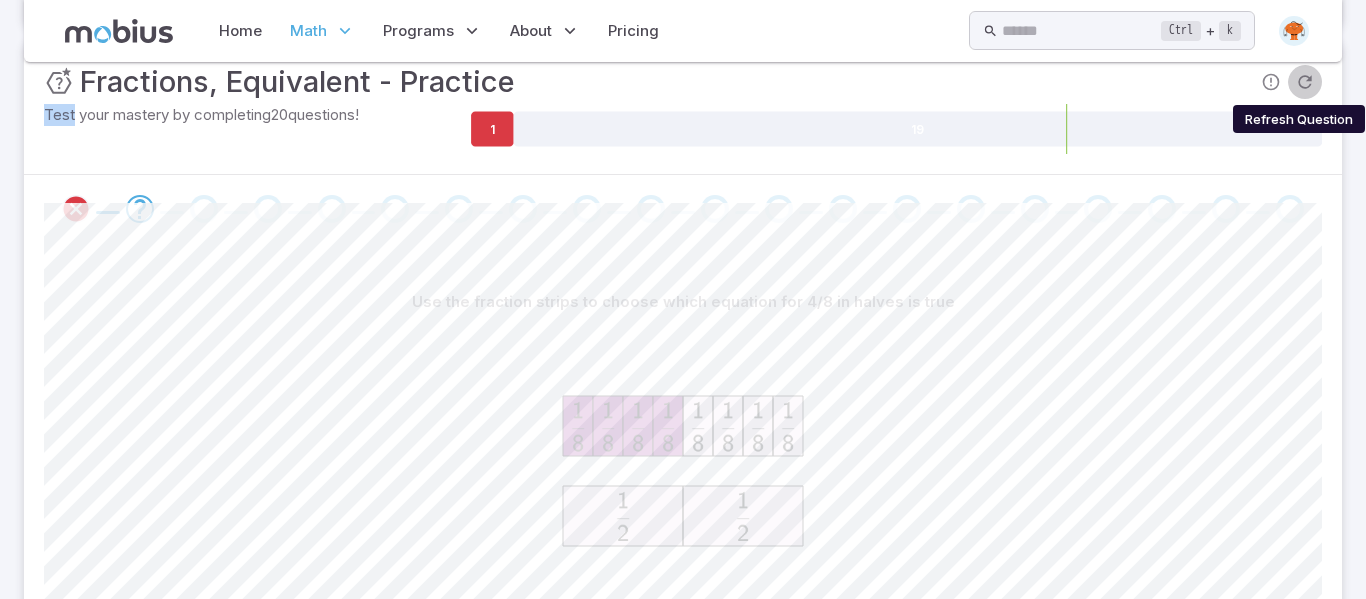 click at bounding box center [1305, 82] 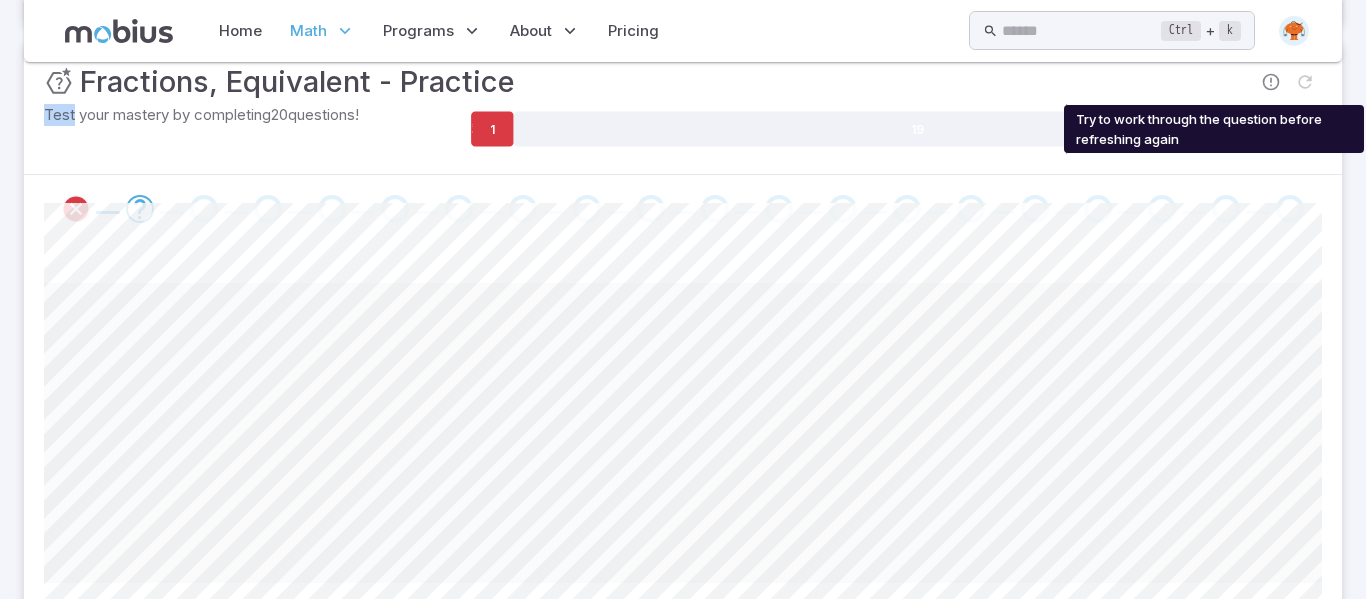 click at bounding box center (1305, 82) 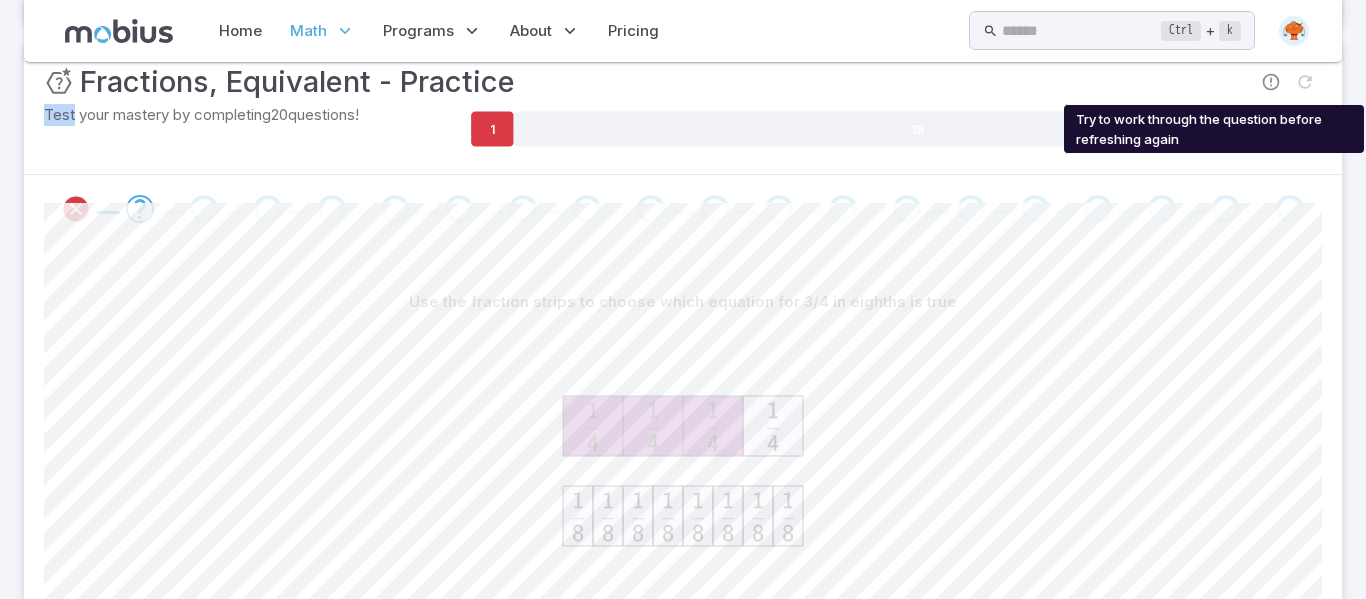 click at bounding box center (1305, 82) 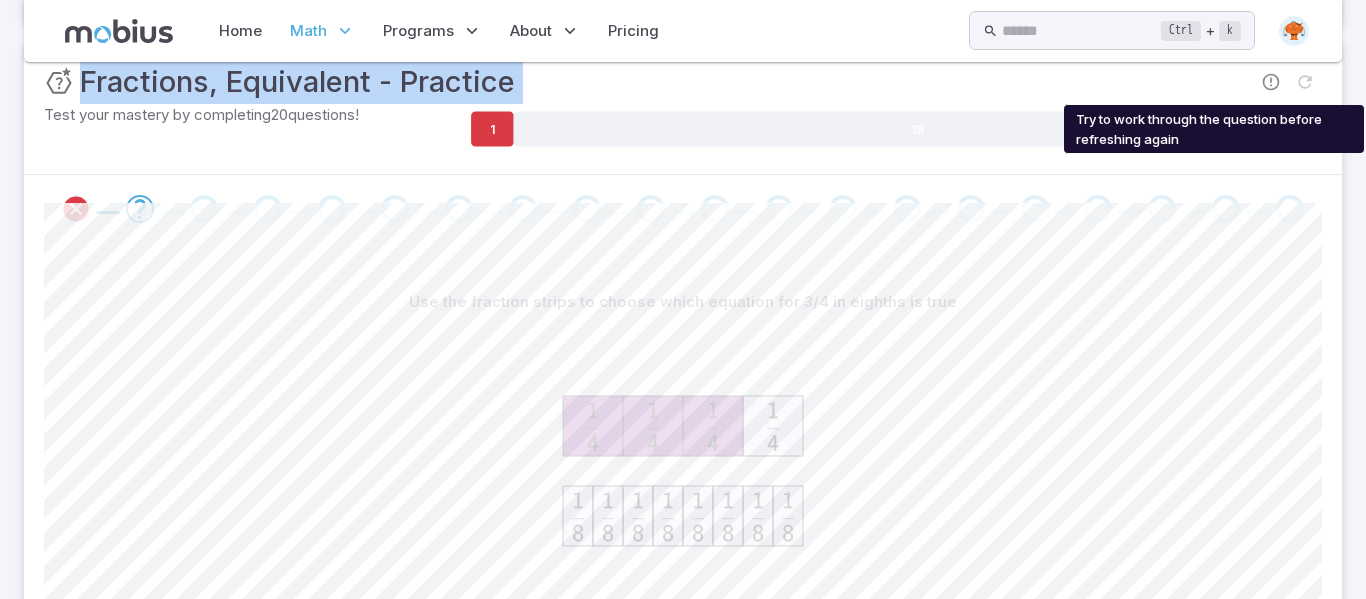 click at bounding box center (1305, 82) 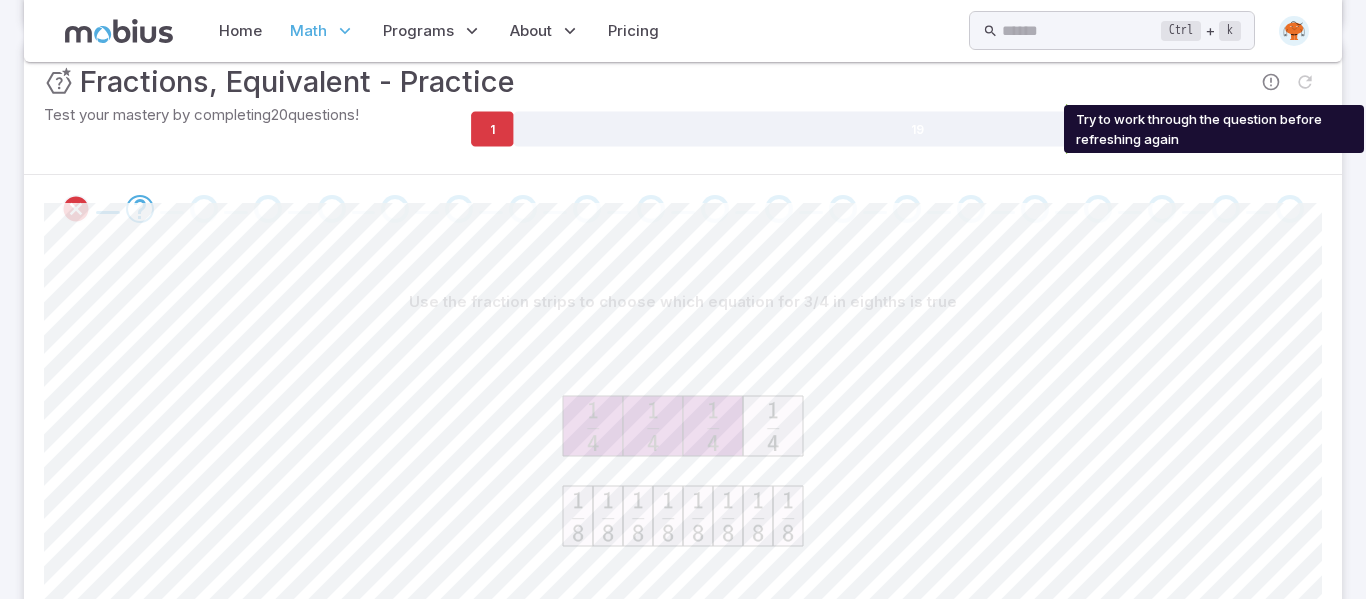 click at bounding box center [1305, 82] 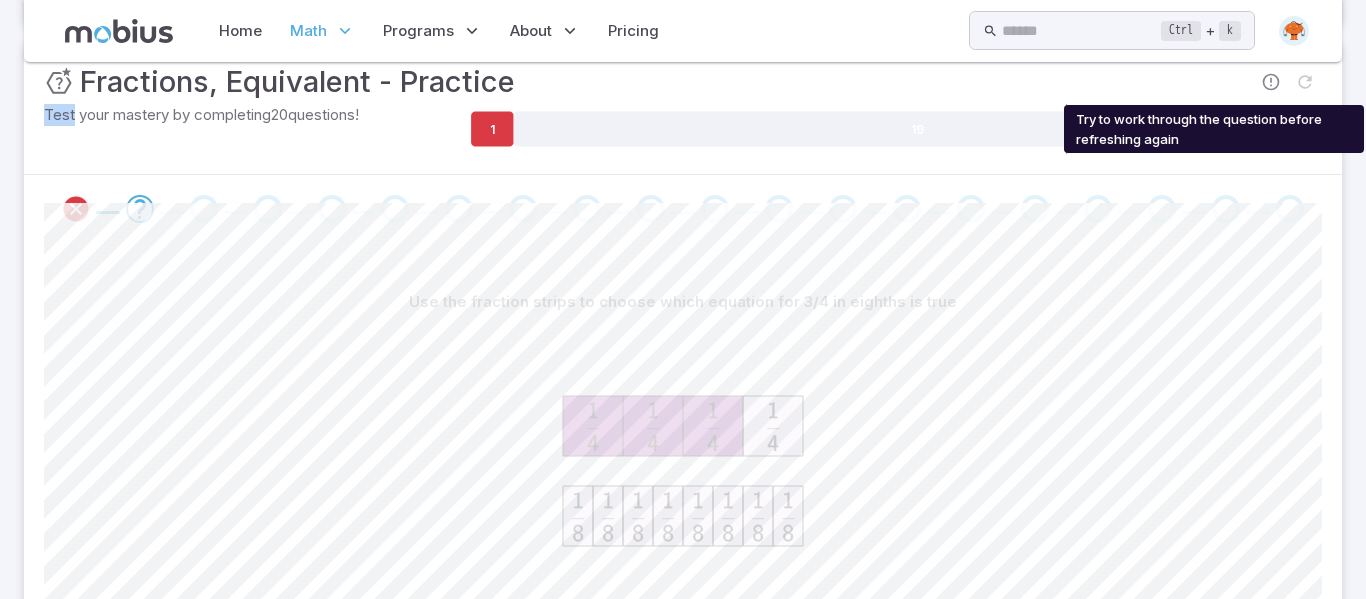 click at bounding box center (1305, 82) 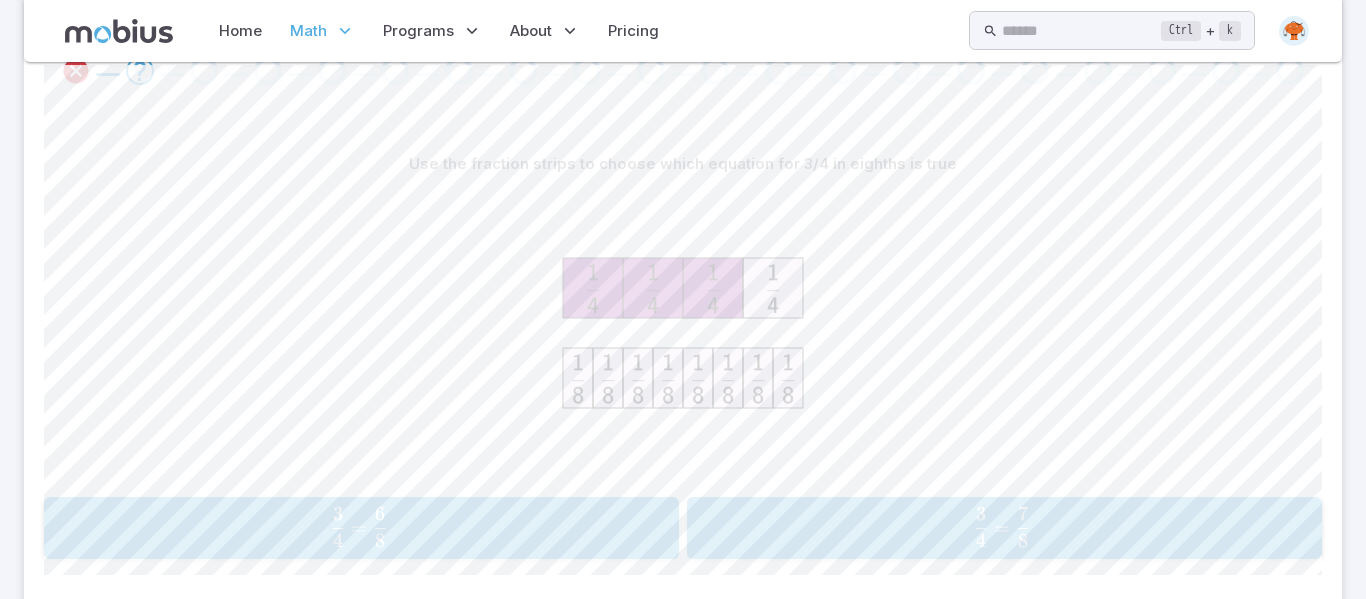 scroll, scrollTop: 480, scrollLeft: 0, axis: vertical 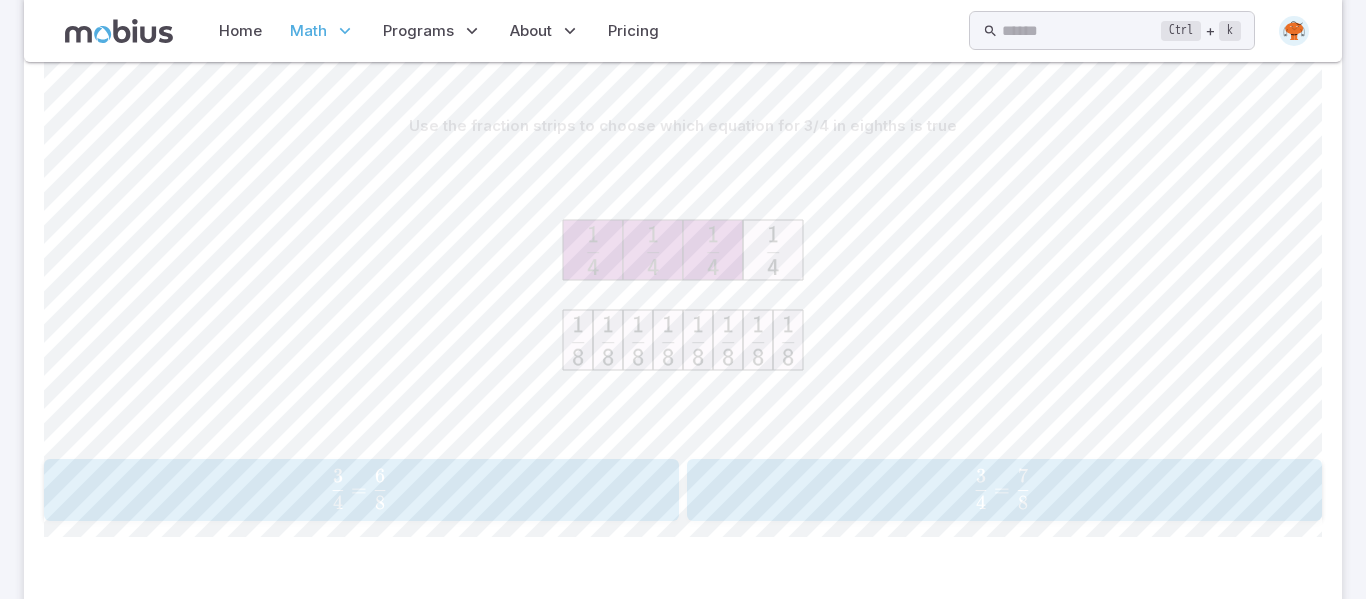 click on "4 3 ​ = 8 7 ​" at bounding box center (1002, 489) 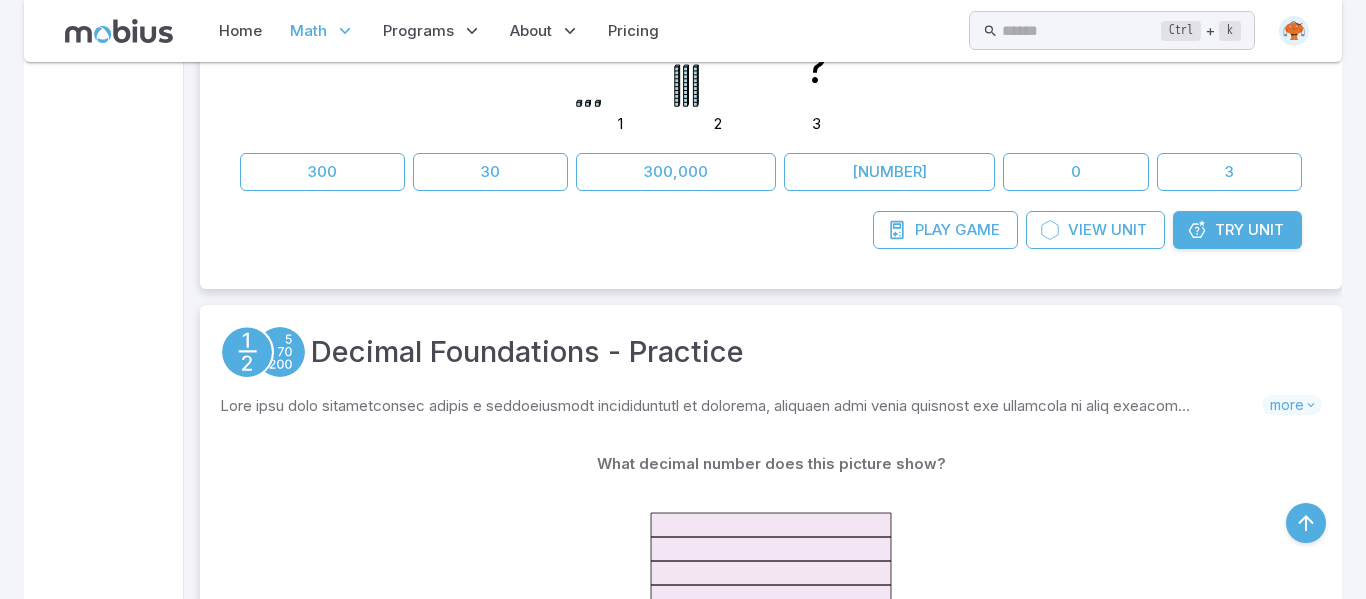 scroll, scrollTop: 5192, scrollLeft: 0, axis: vertical 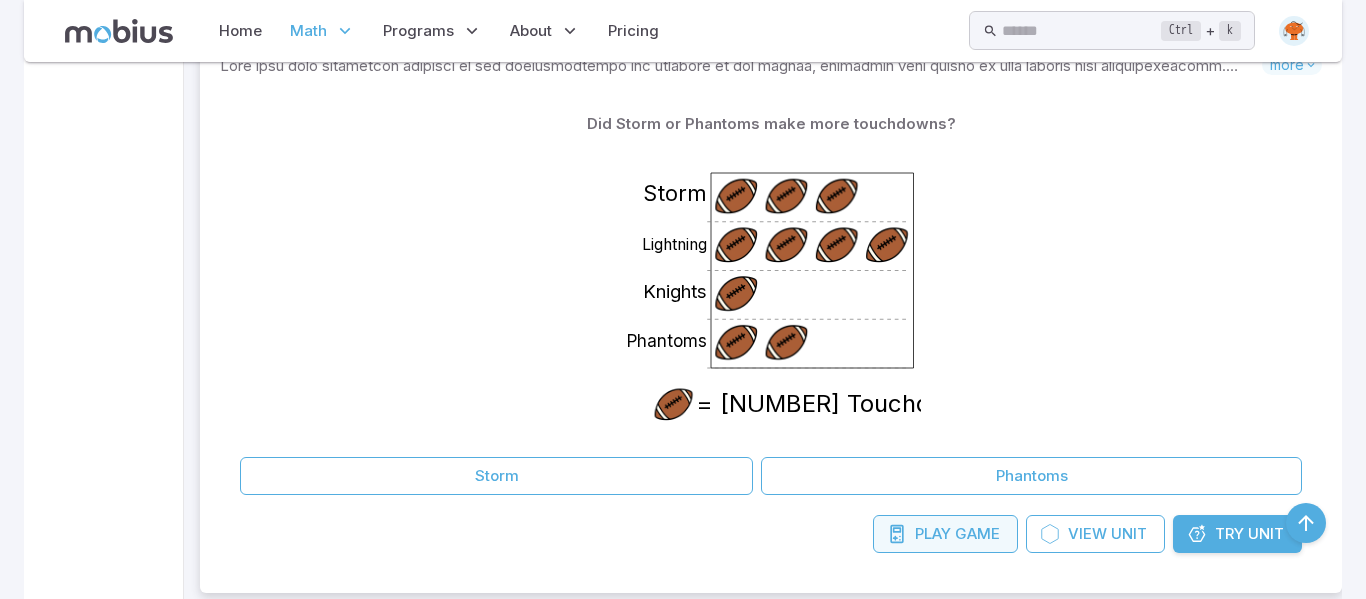 click on "Play" at bounding box center (933, 534) 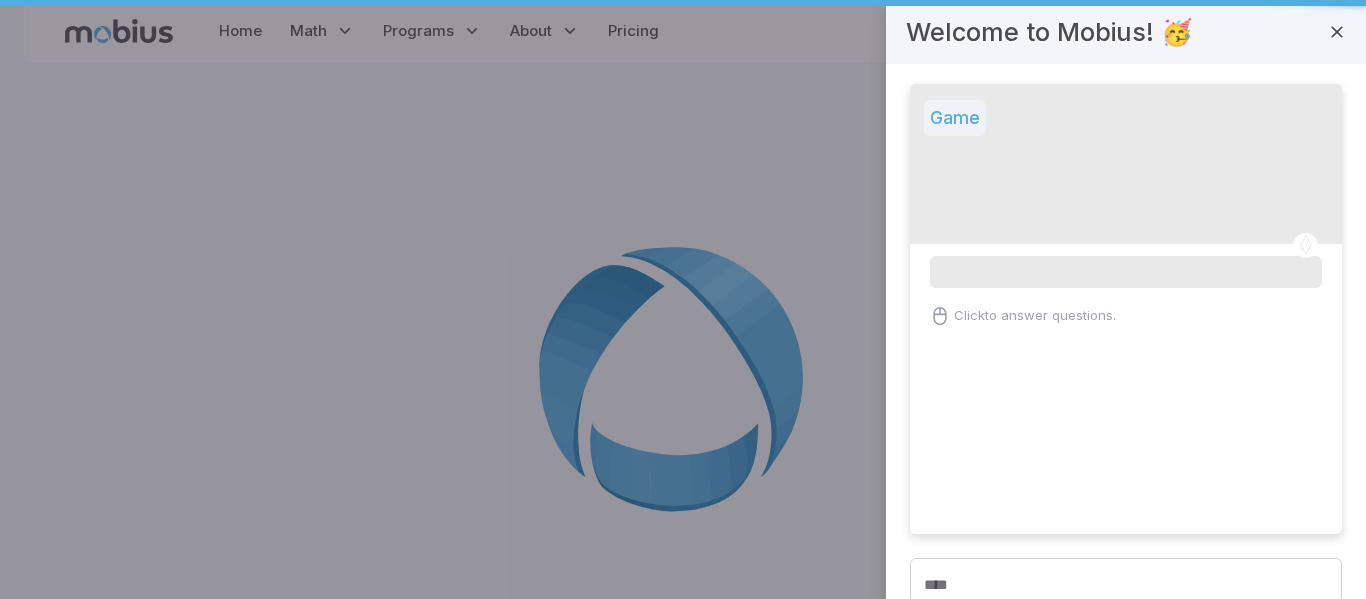 scroll, scrollTop: 0, scrollLeft: 0, axis: both 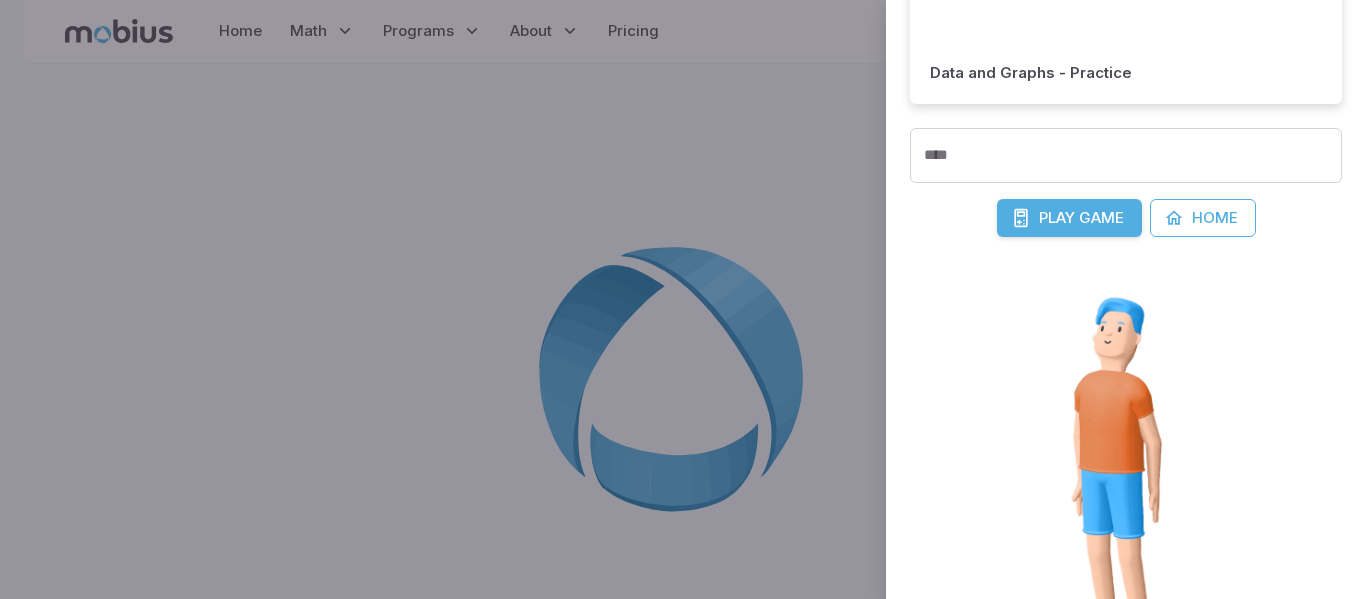 click on "Play" at bounding box center [1057, 218] 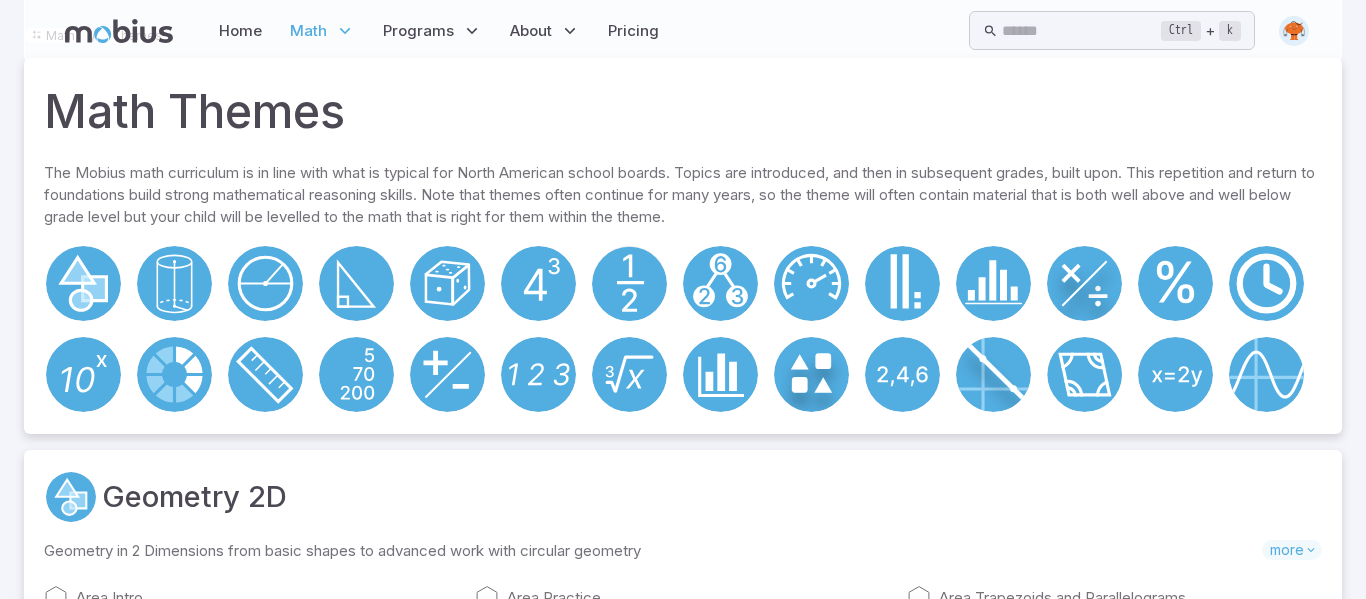 scroll, scrollTop: 0, scrollLeft: 0, axis: both 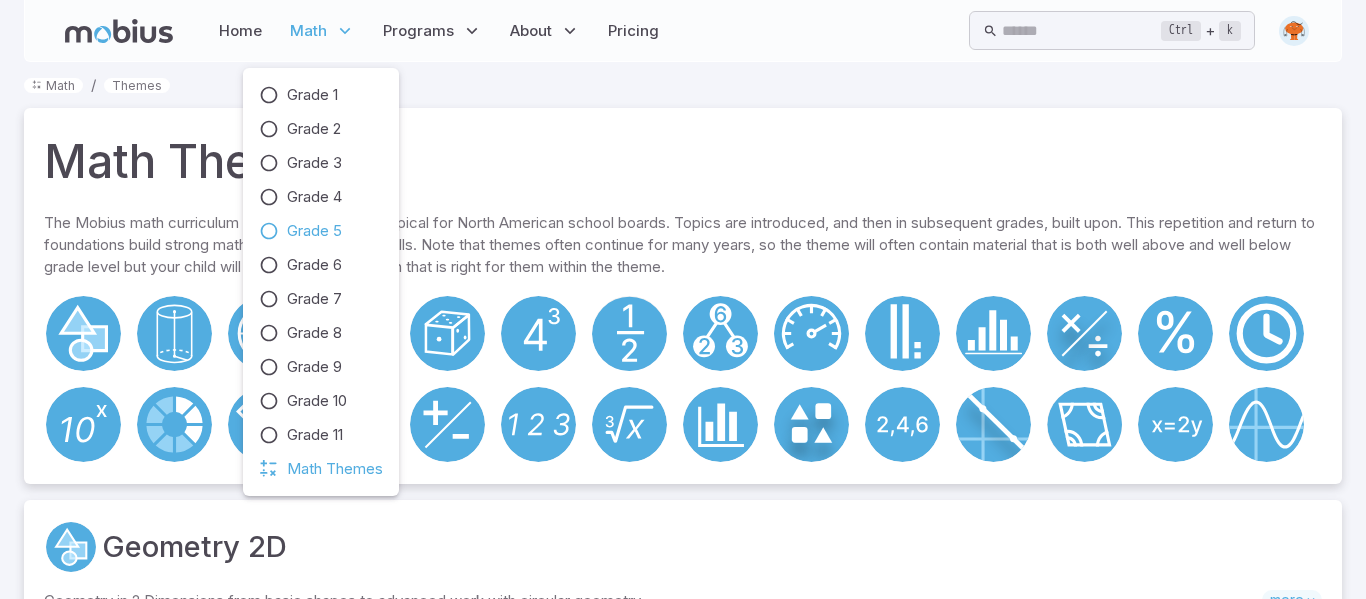 click at bounding box center [269, 231] 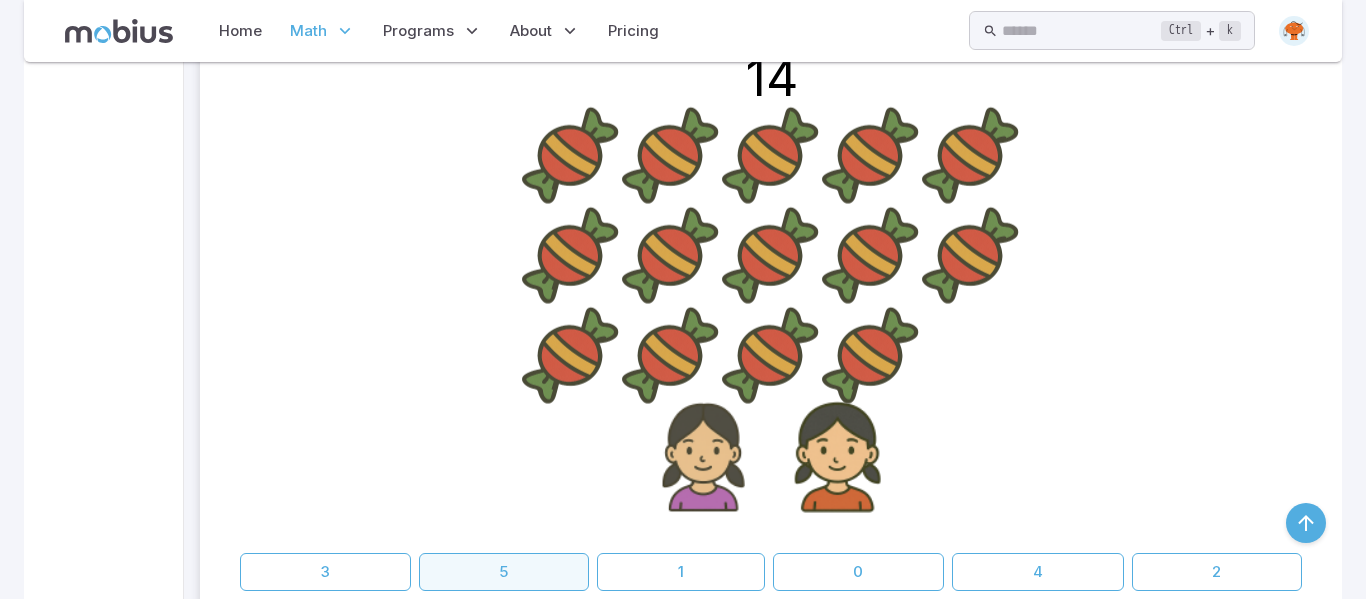 scroll, scrollTop: 9256, scrollLeft: 0, axis: vertical 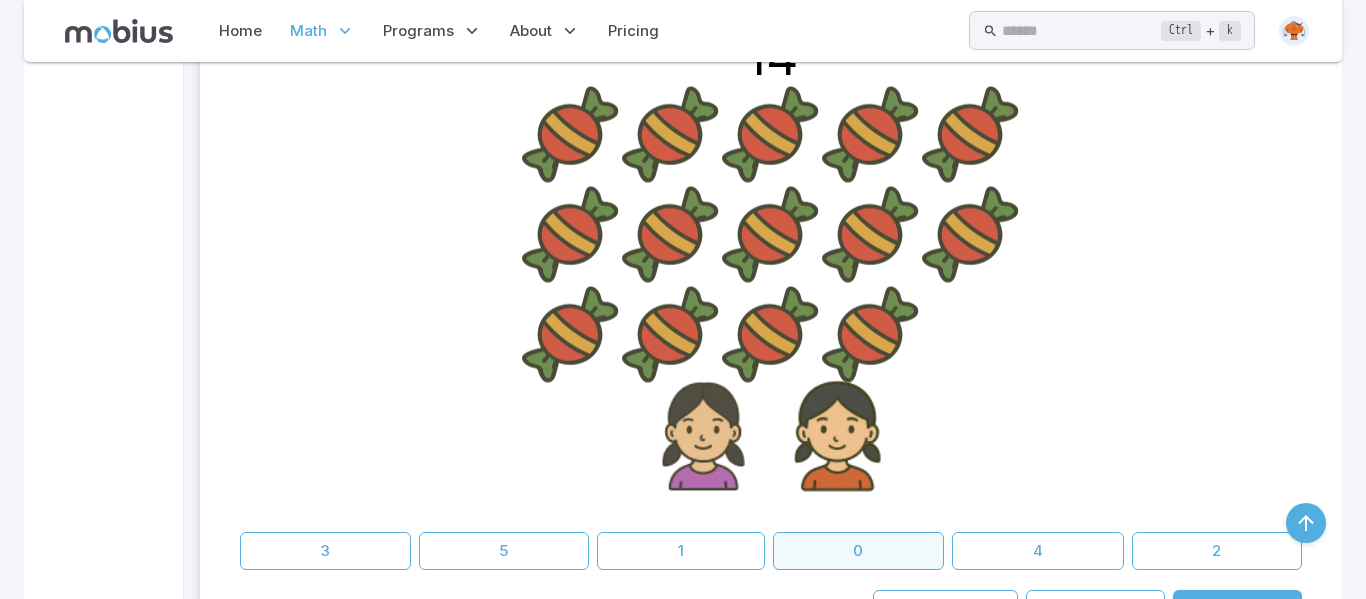 click on "0" at bounding box center [859, 551] 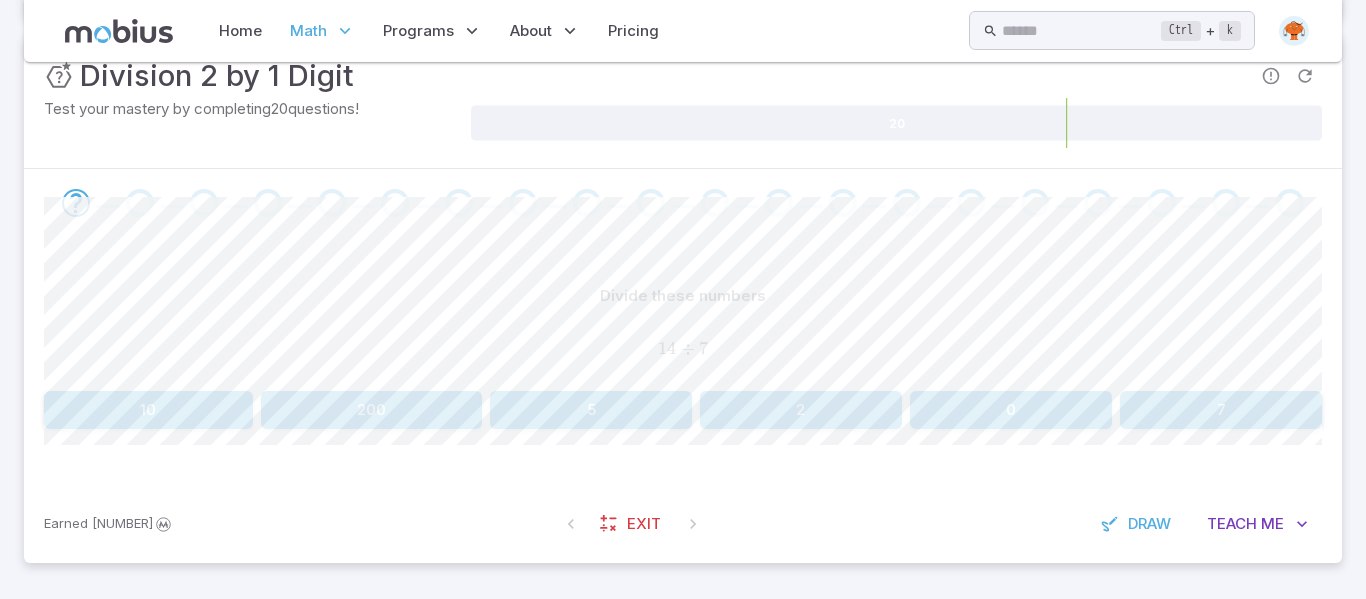 scroll, scrollTop: 299, scrollLeft: 0, axis: vertical 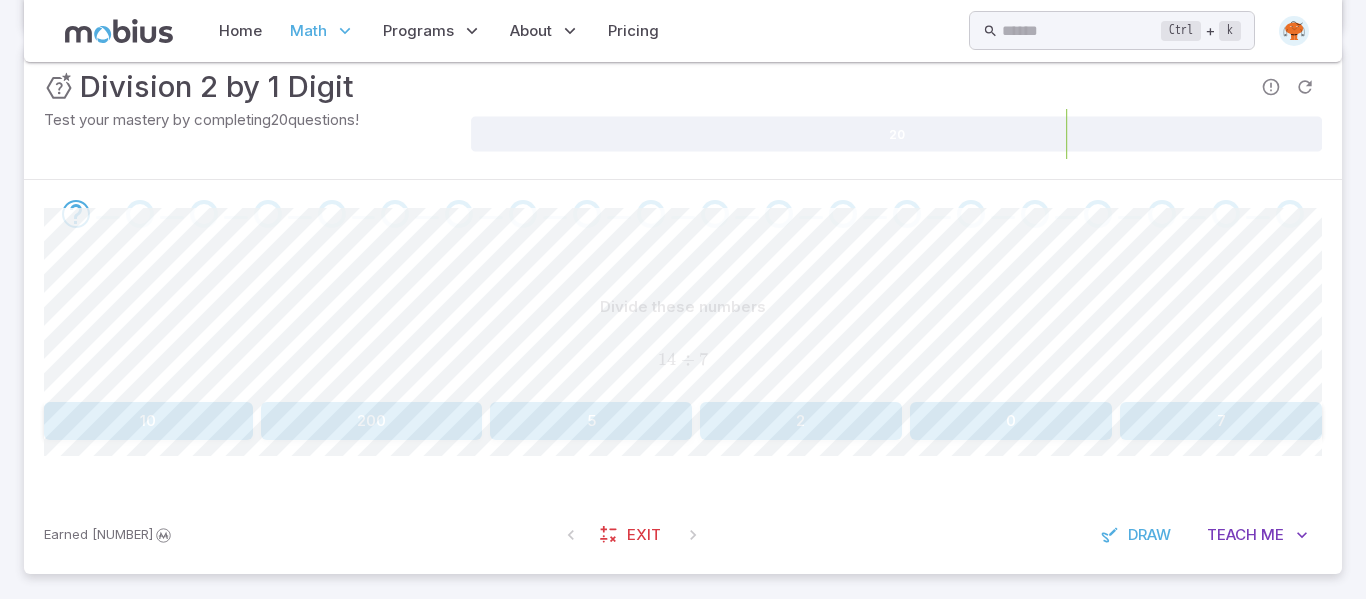 click on "200" at bounding box center (372, 421) 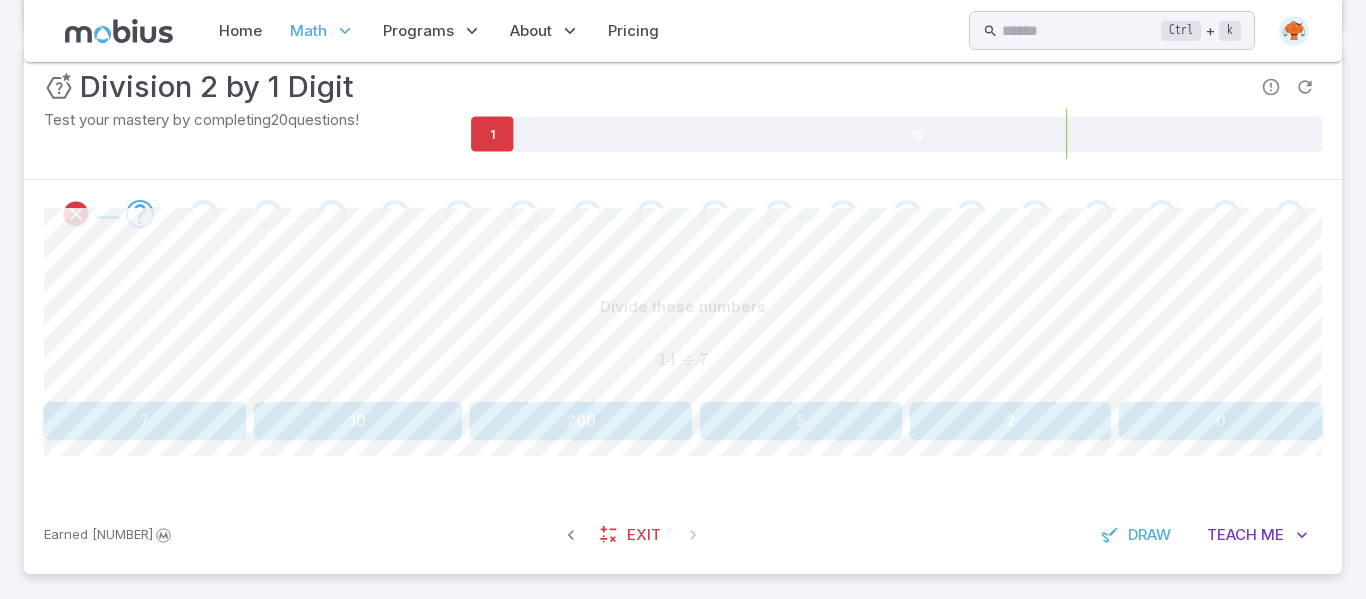 scroll, scrollTop: 310, scrollLeft: 0, axis: vertical 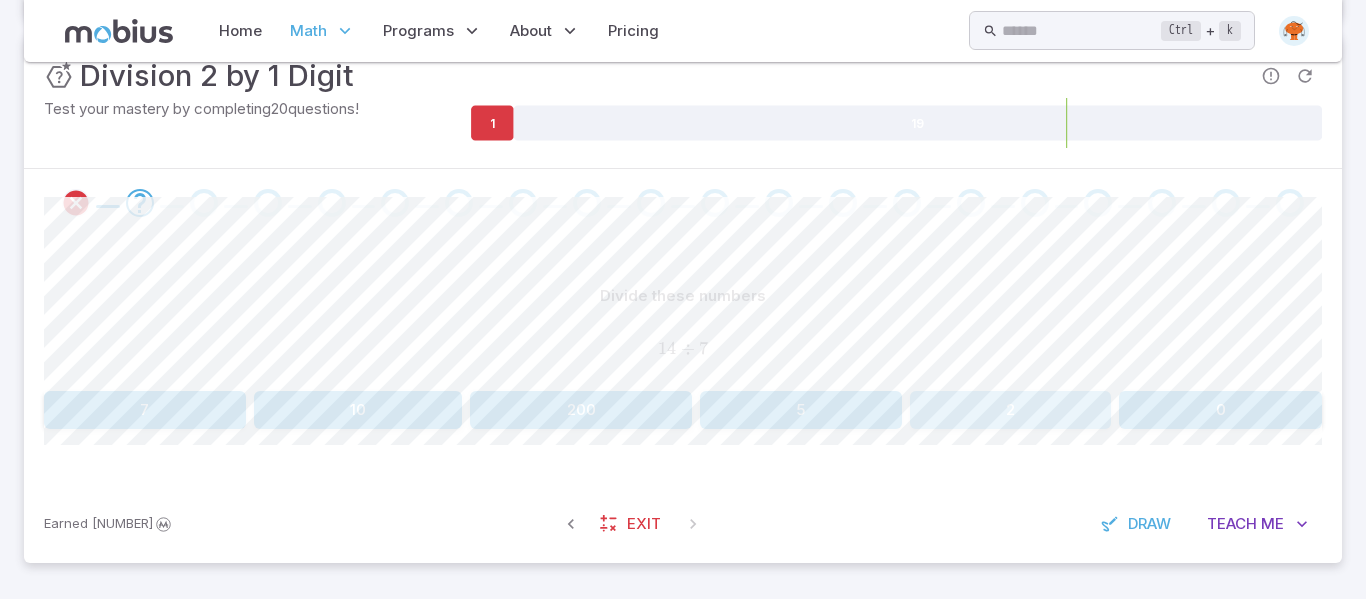 click on "2" at bounding box center [1011, 410] 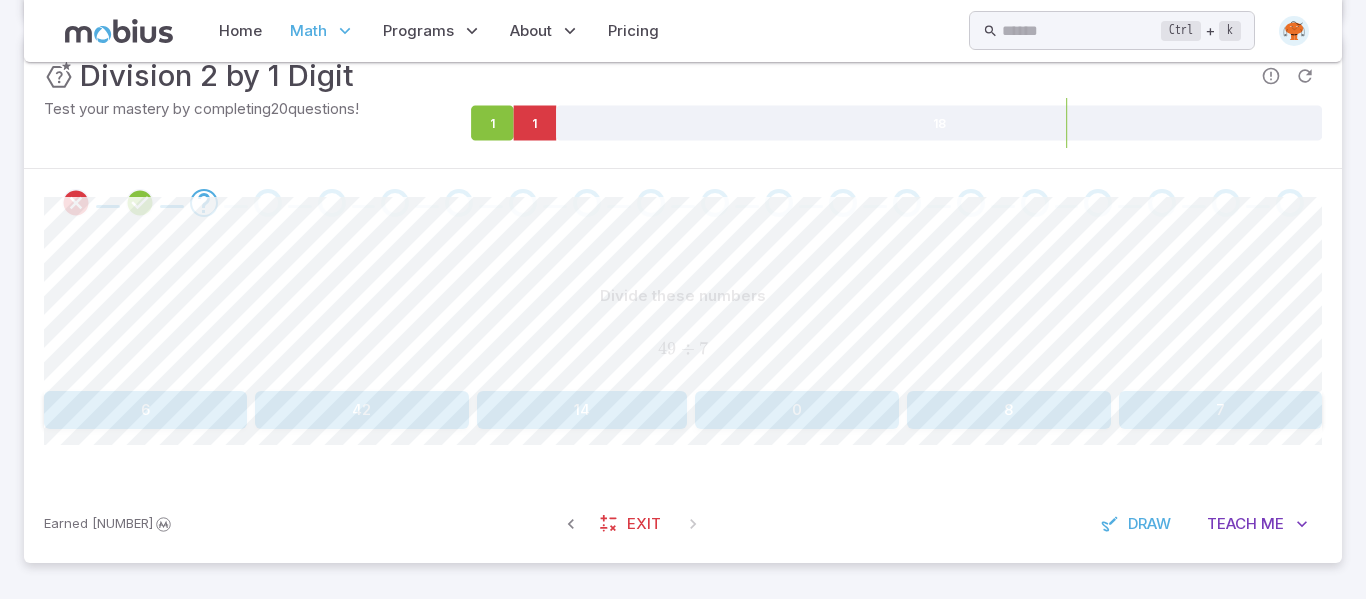 click on "7" at bounding box center [1220, 410] 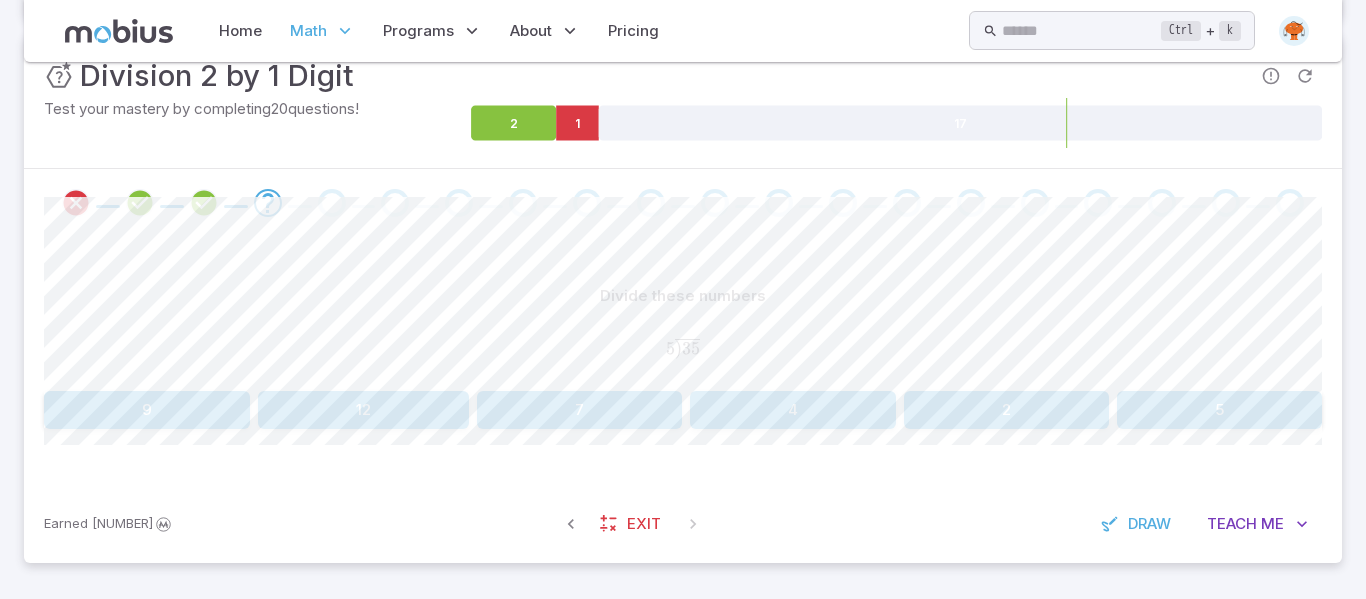 click on "12" at bounding box center [363, 410] 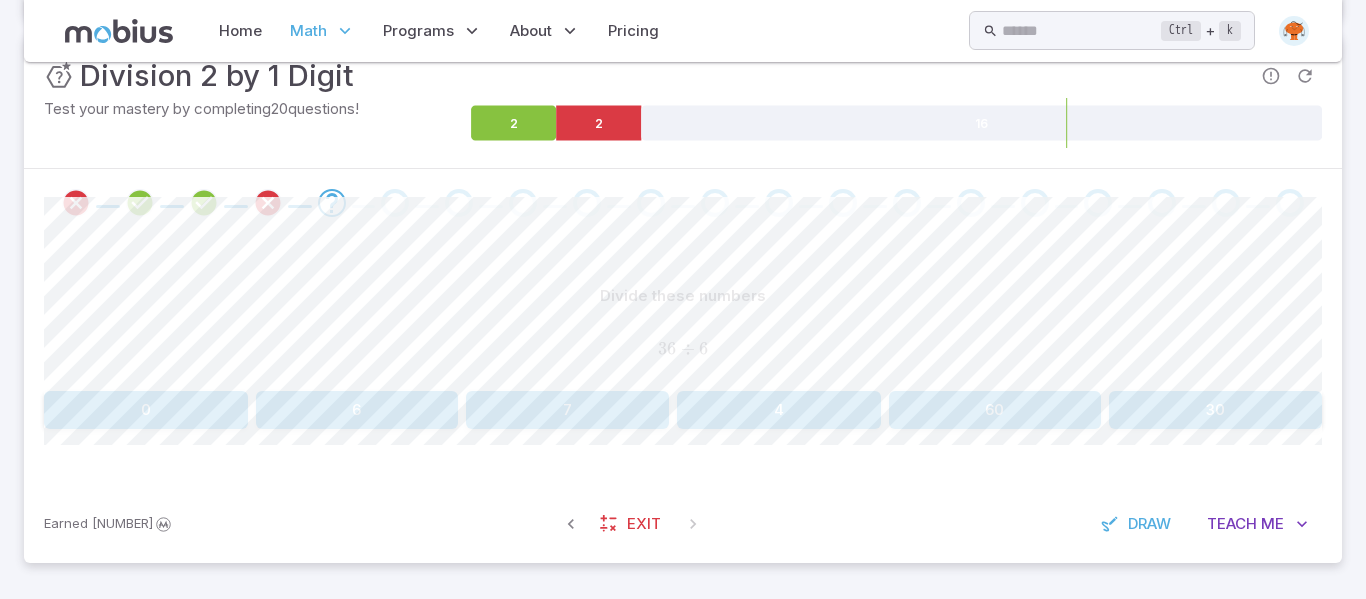 click on "6" at bounding box center (357, 410) 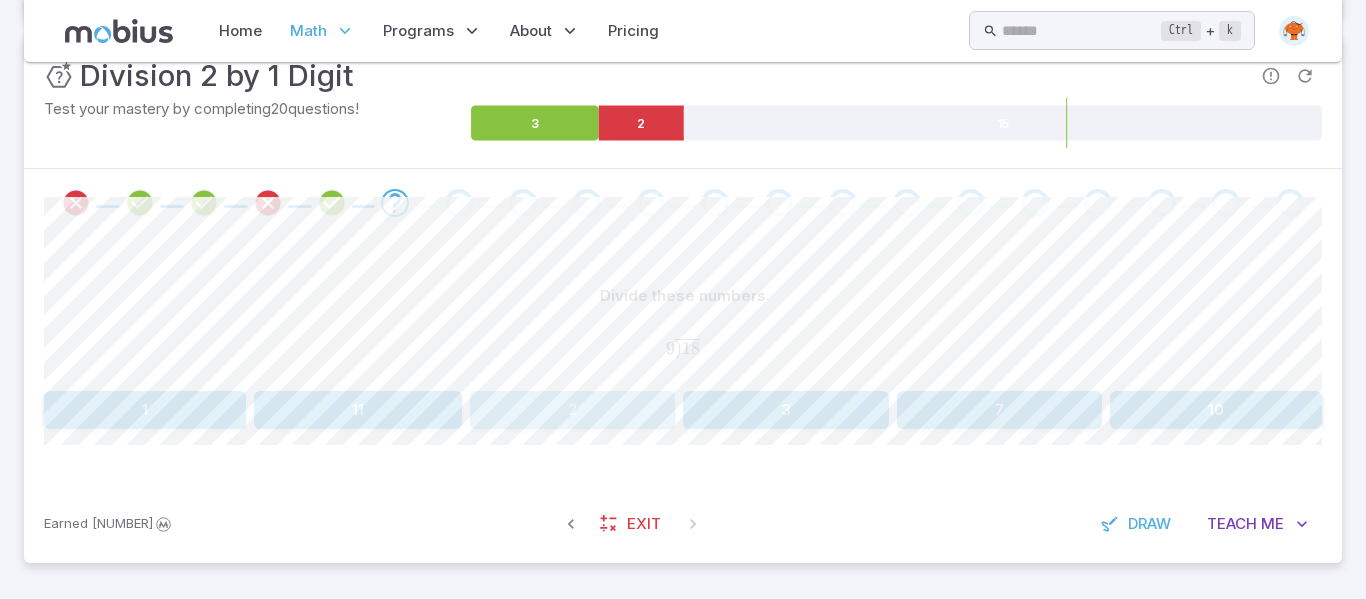 click on "2" at bounding box center (572, 410) 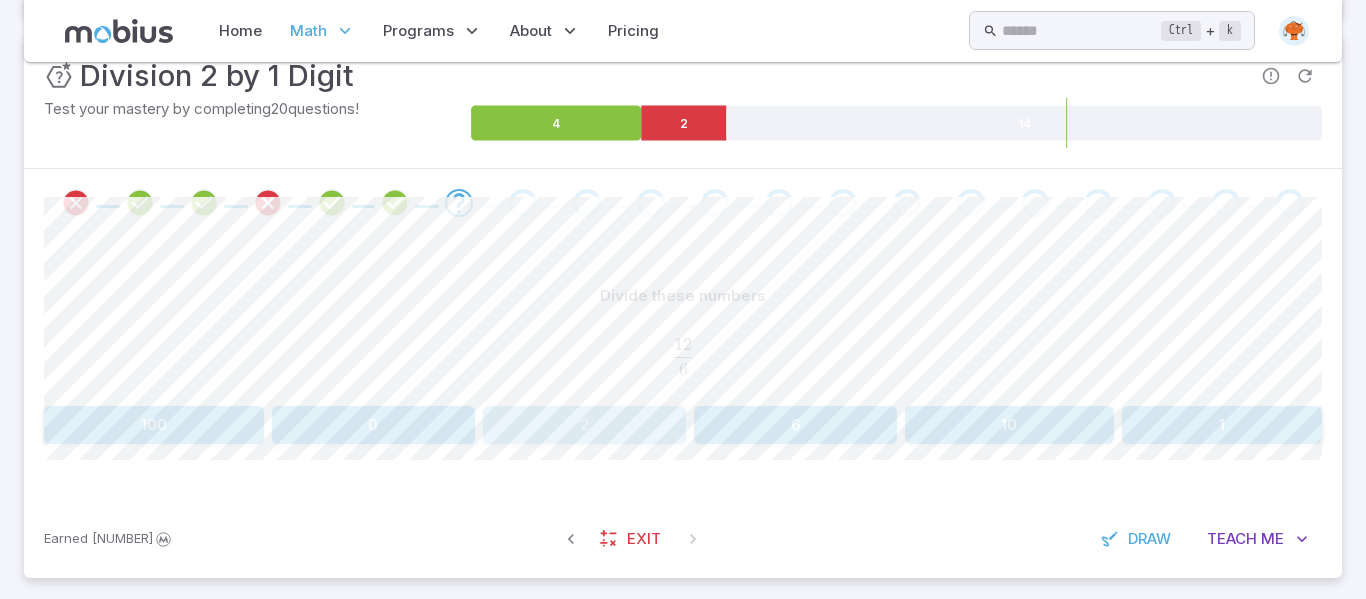 click on "2" at bounding box center (584, 425) 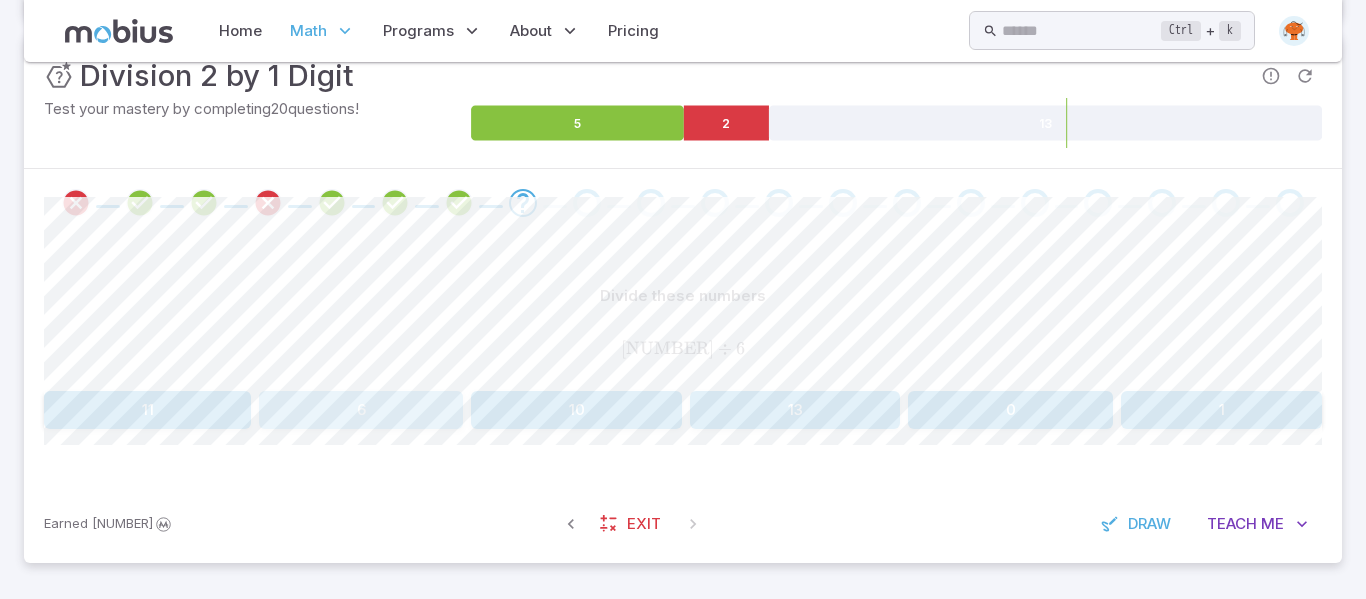 click on "6" at bounding box center [361, 410] 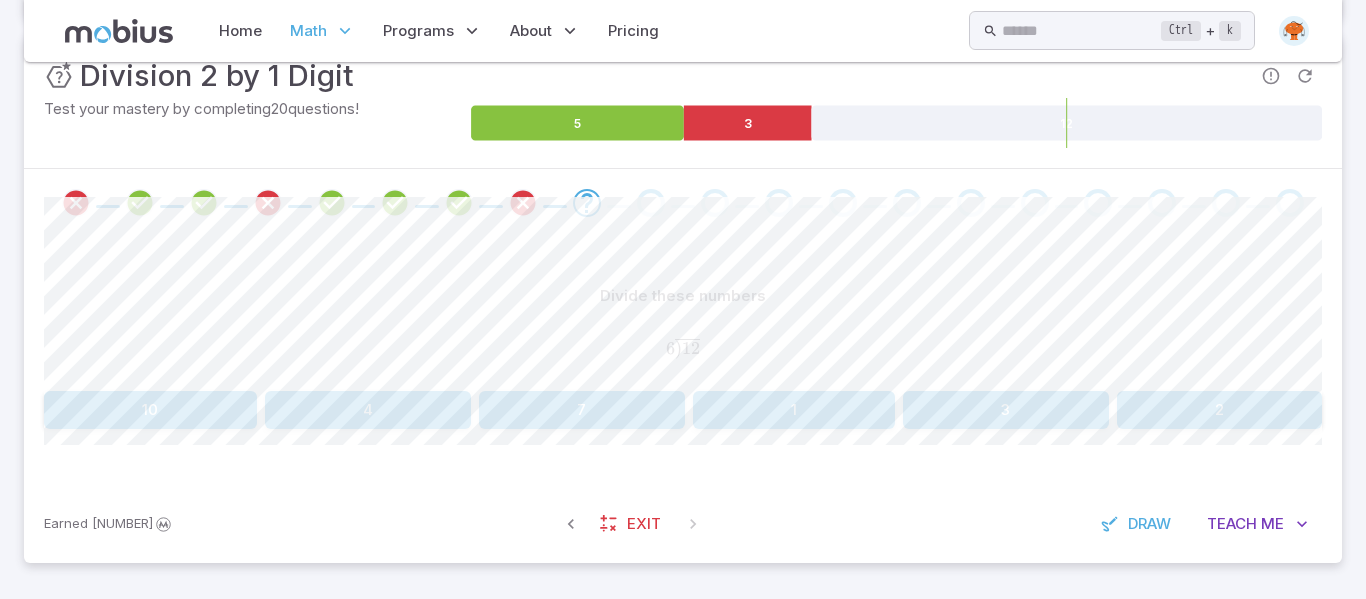 click on "2" at bounding box center [1220, 410] 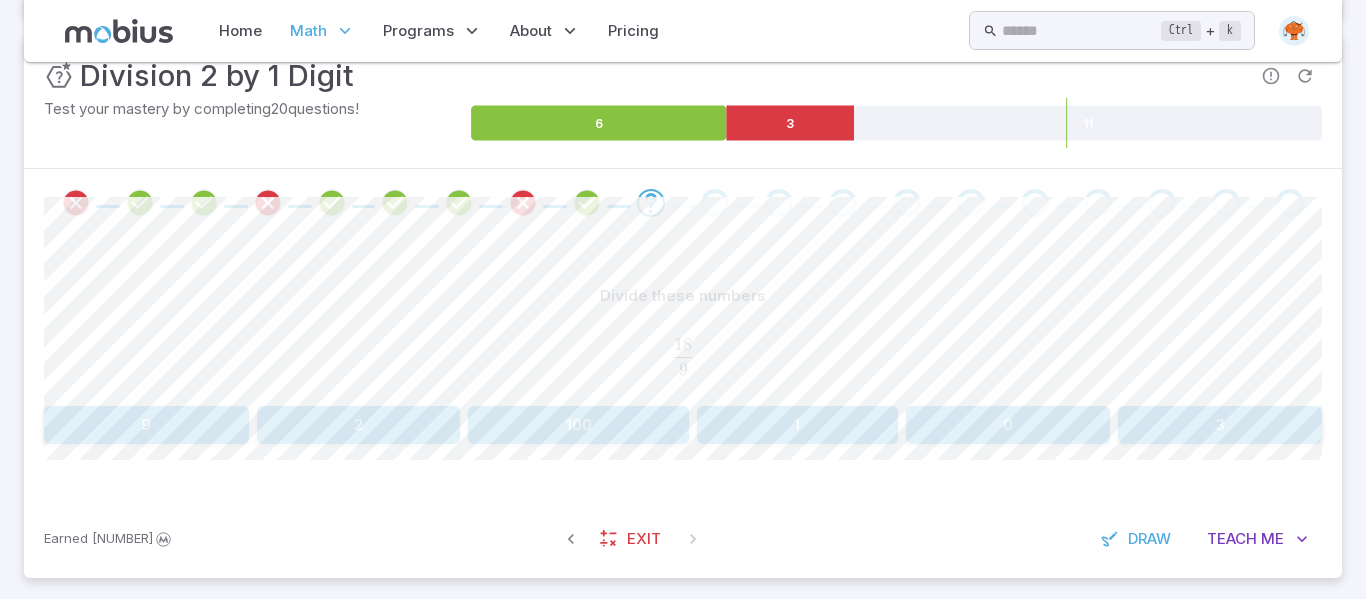 click on "2" at bounding box center (359, 425) 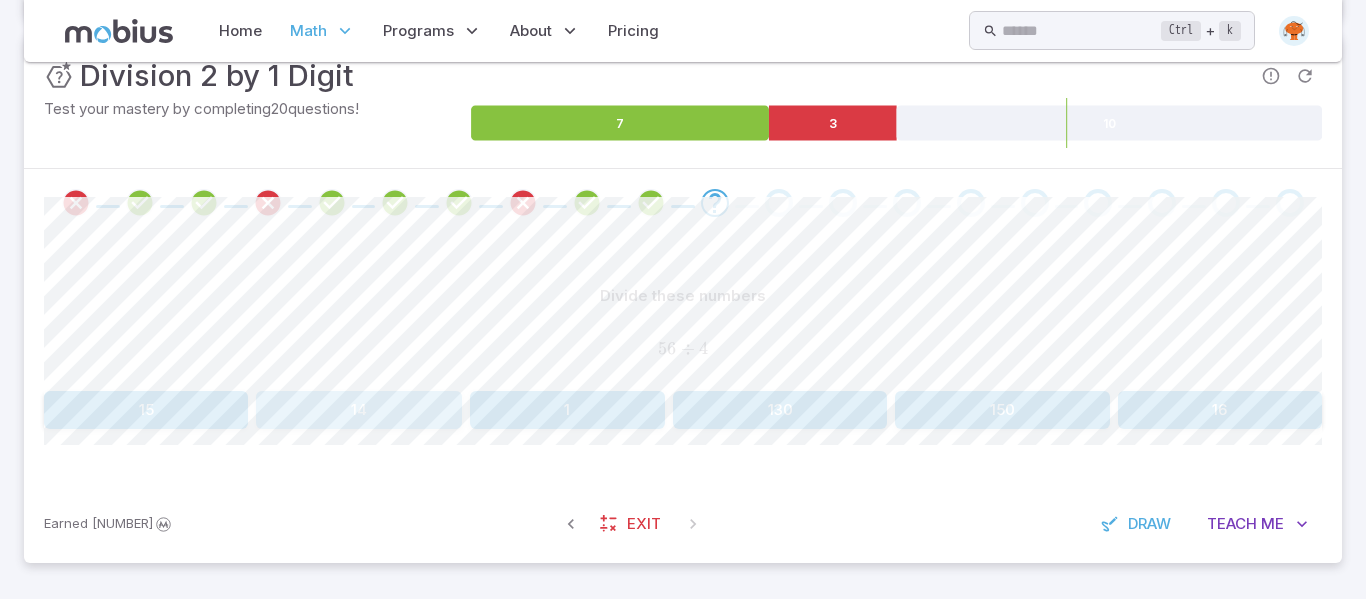 click on "14" at bounding box center [358, 410] 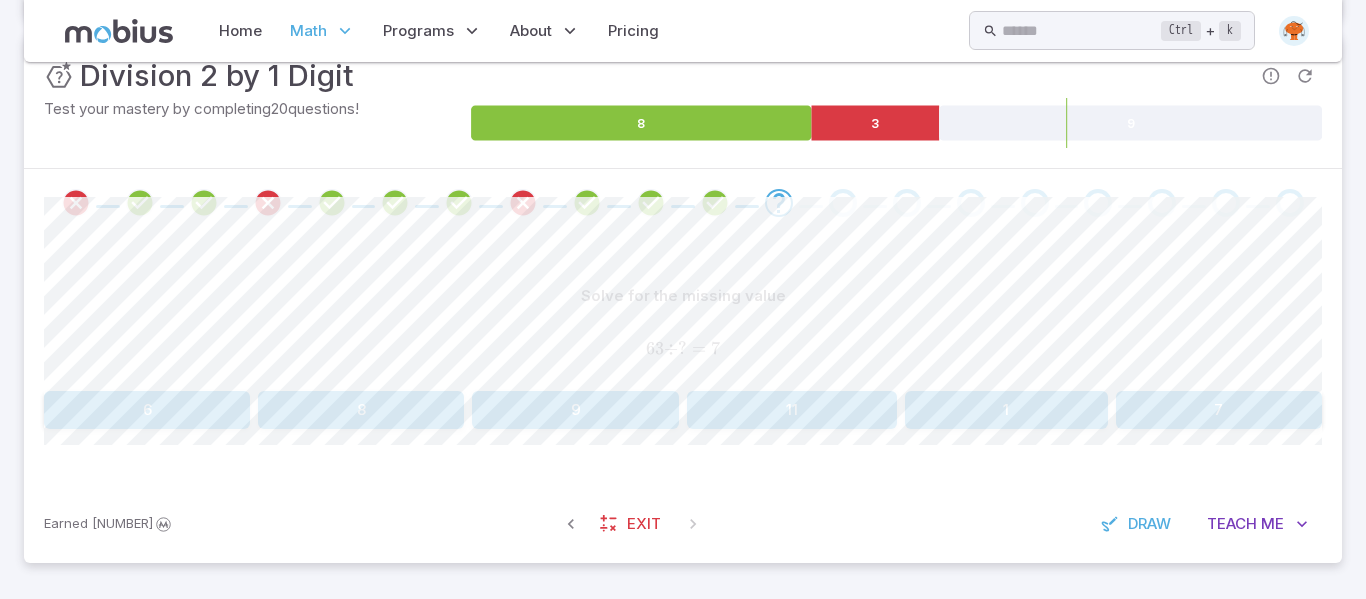 click on "9" at bounding box center [575, 410] 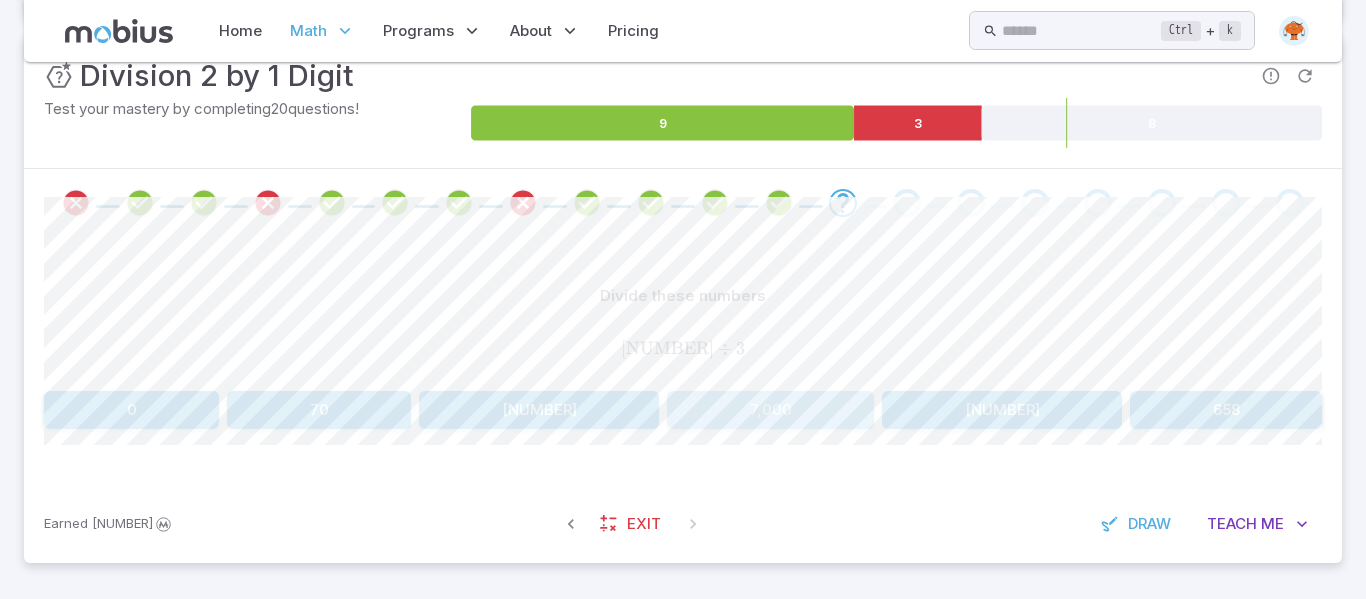 click on "7,000" at bounding box center [770, 410] 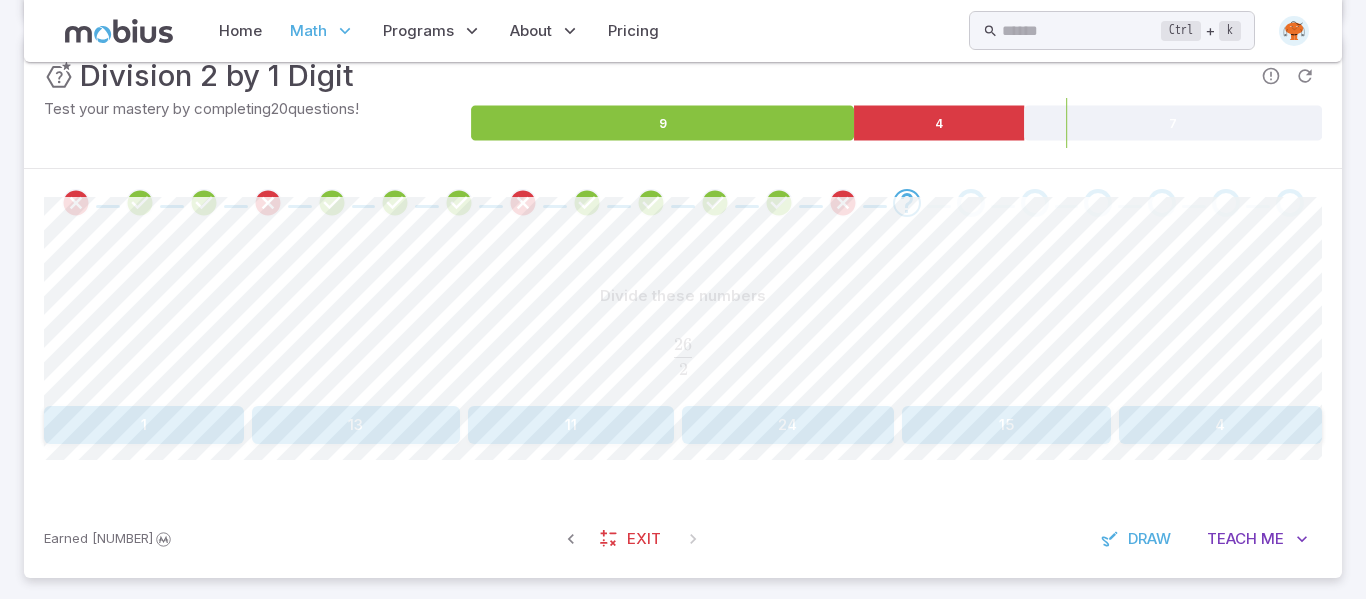 click on "13" at bounding box center (356, 425) 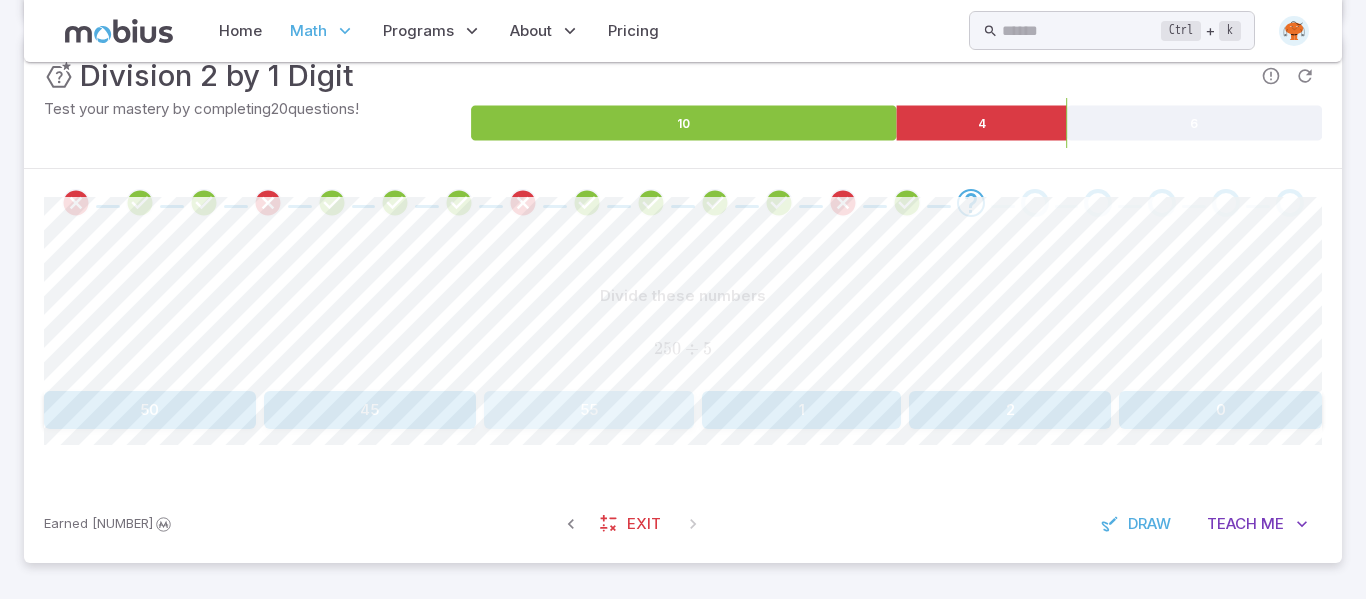 click on "55" at bounding box center [589, 410] 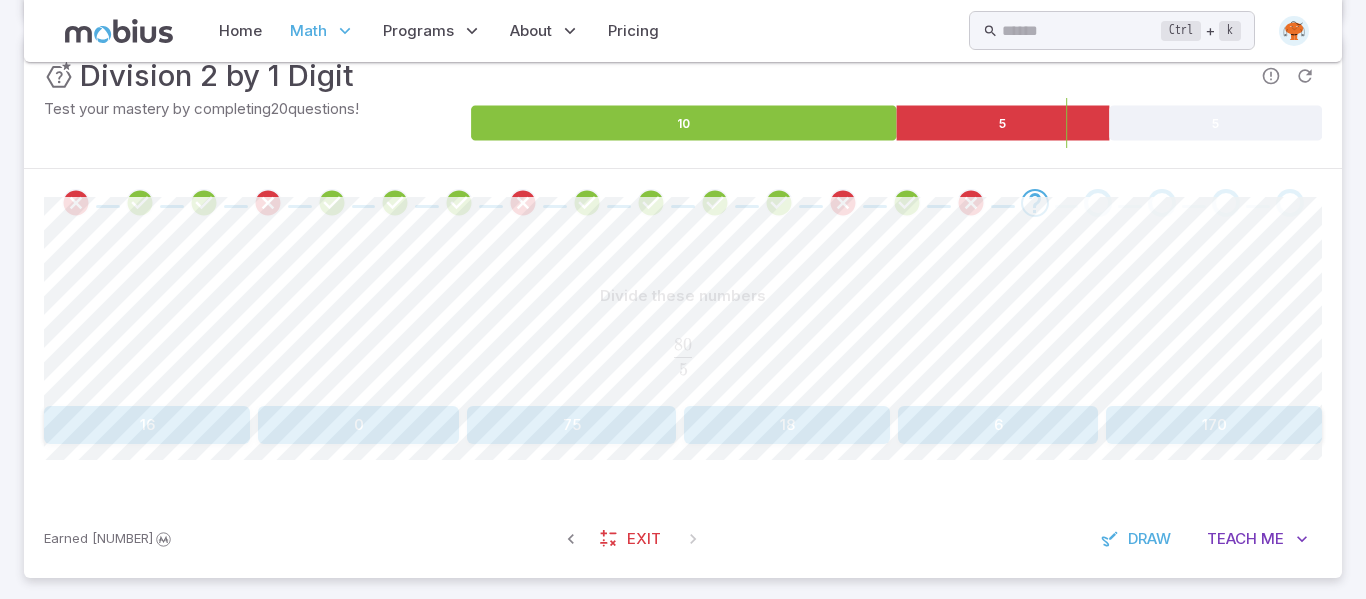 click on "18" at bounding box center [787, 425] 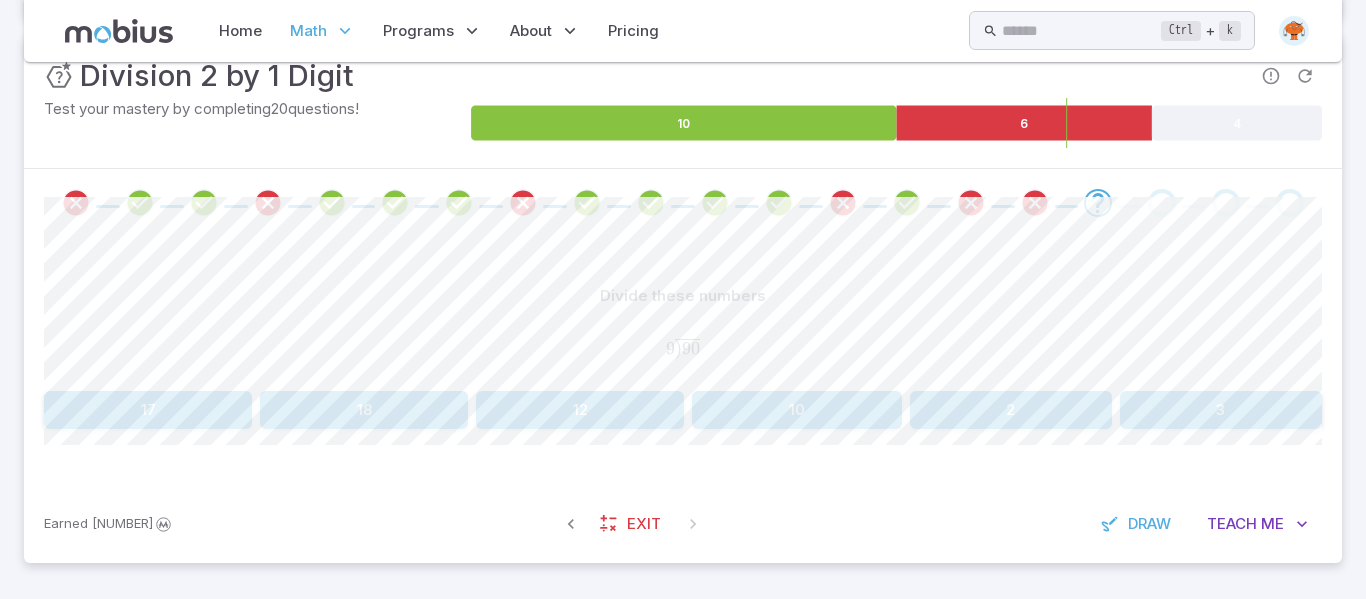 click on "10" at bounding box center [796, 410] 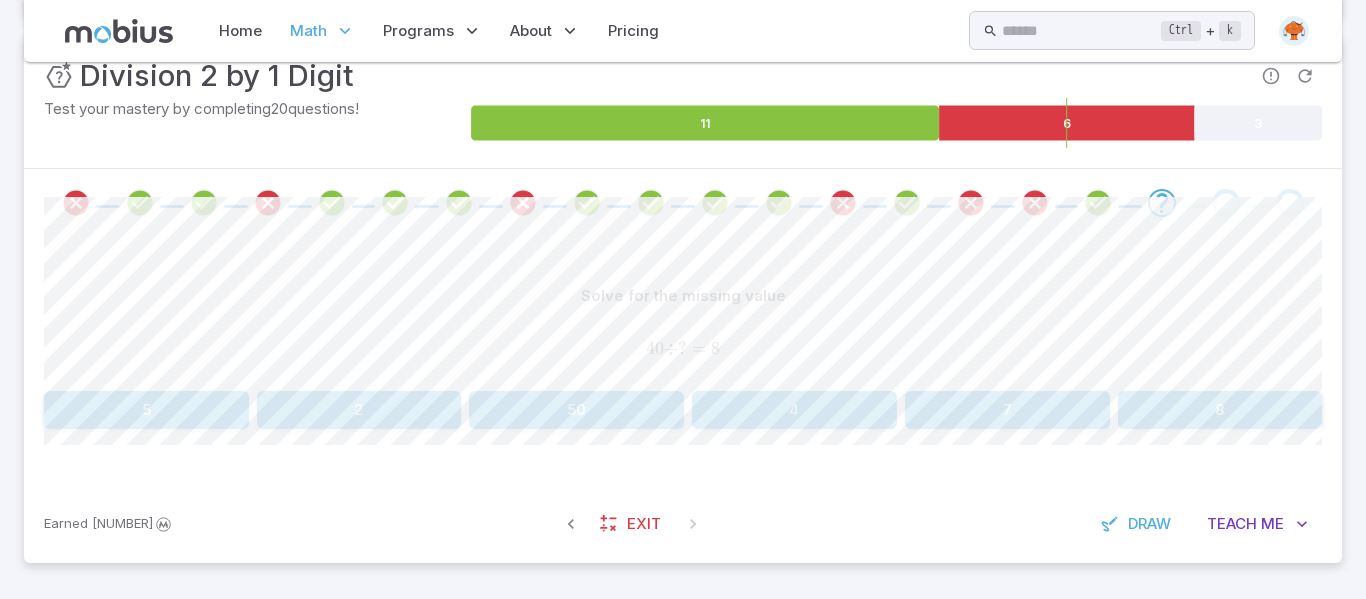 click on "5" at bounding box center [146, 410] 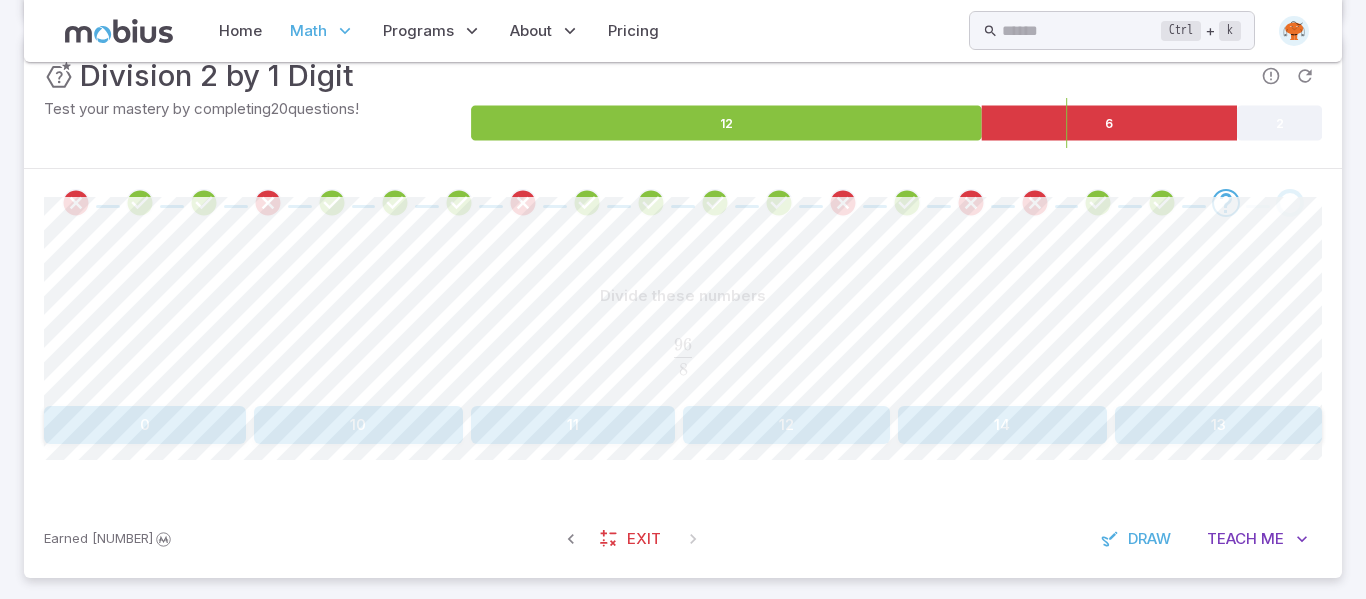 click on "12" at bounding box center [786, 425] 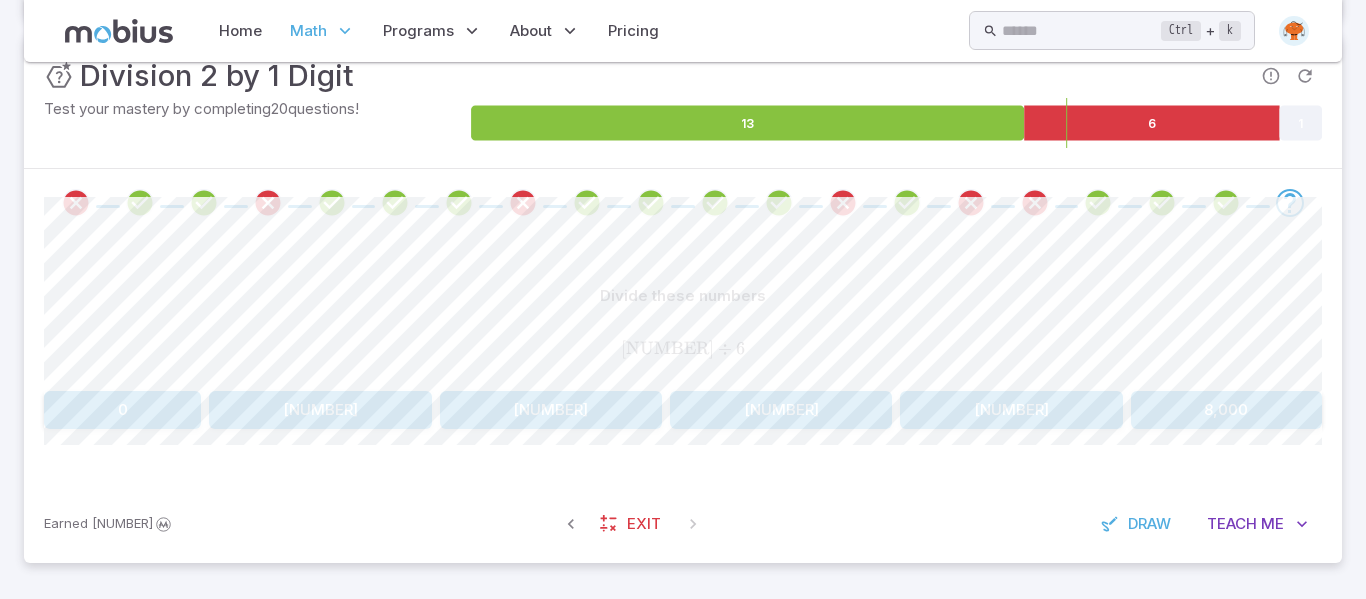 click on "[NUMBER]" at bounding box center (320, 410) 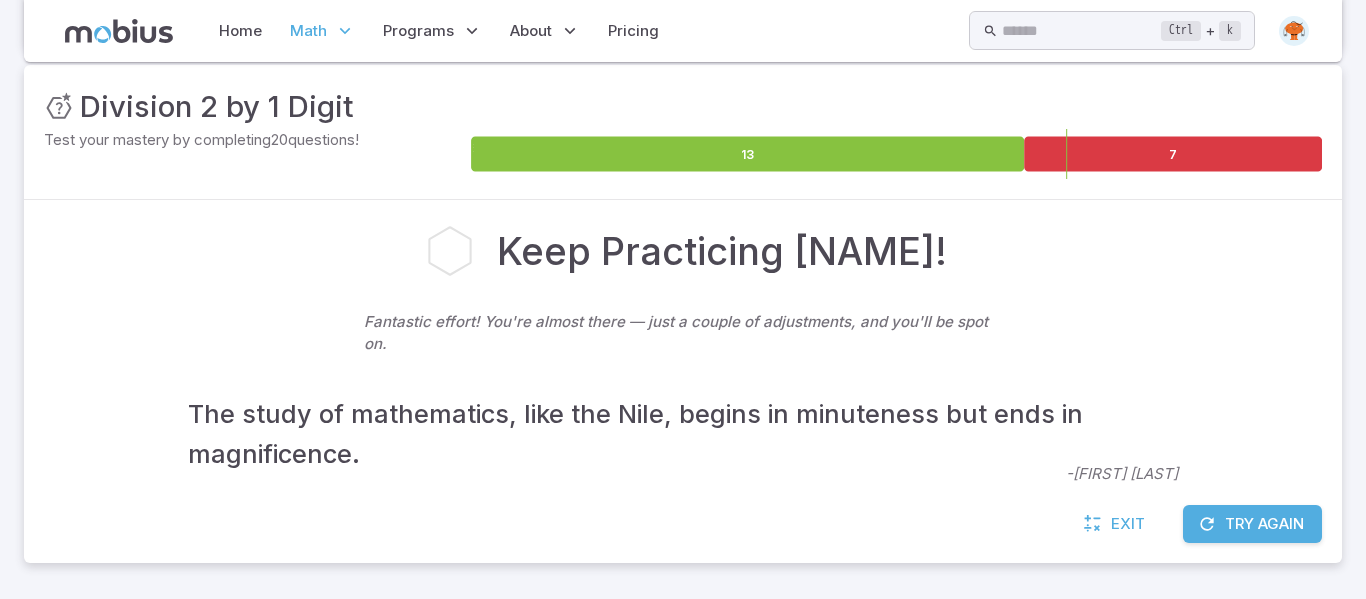 scroll, scrollTop: 279, scrollLeft: 0, axis: vertical 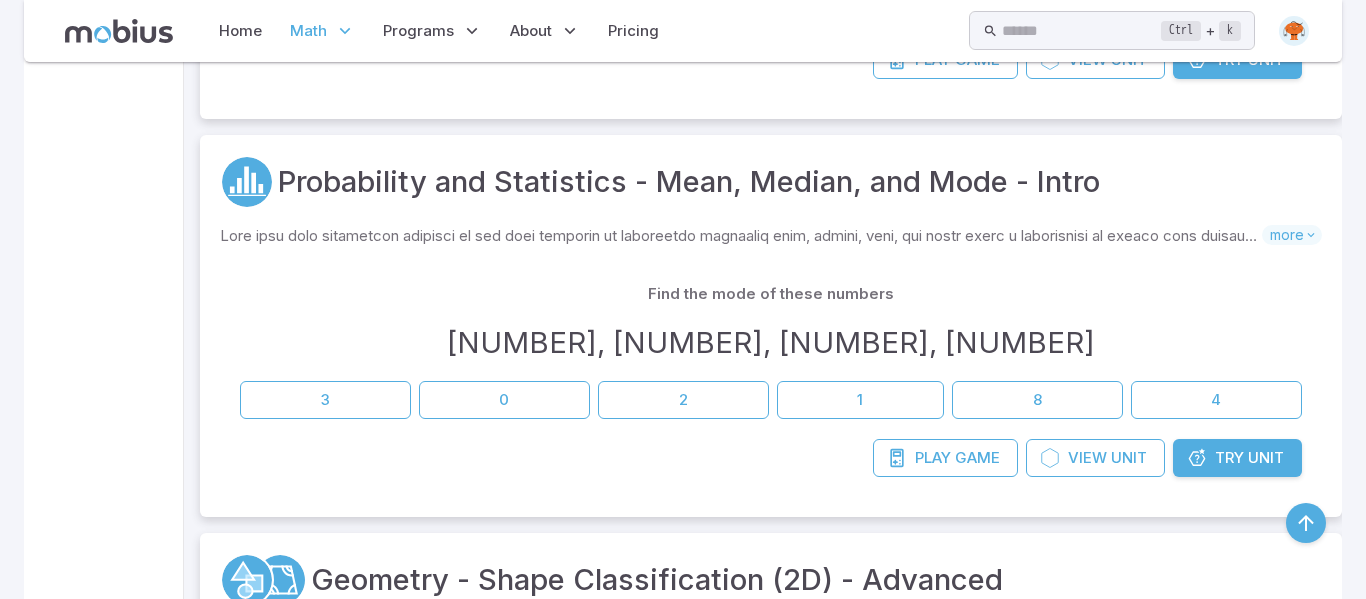 click on "Unit" at bounding box center [1266, 458] 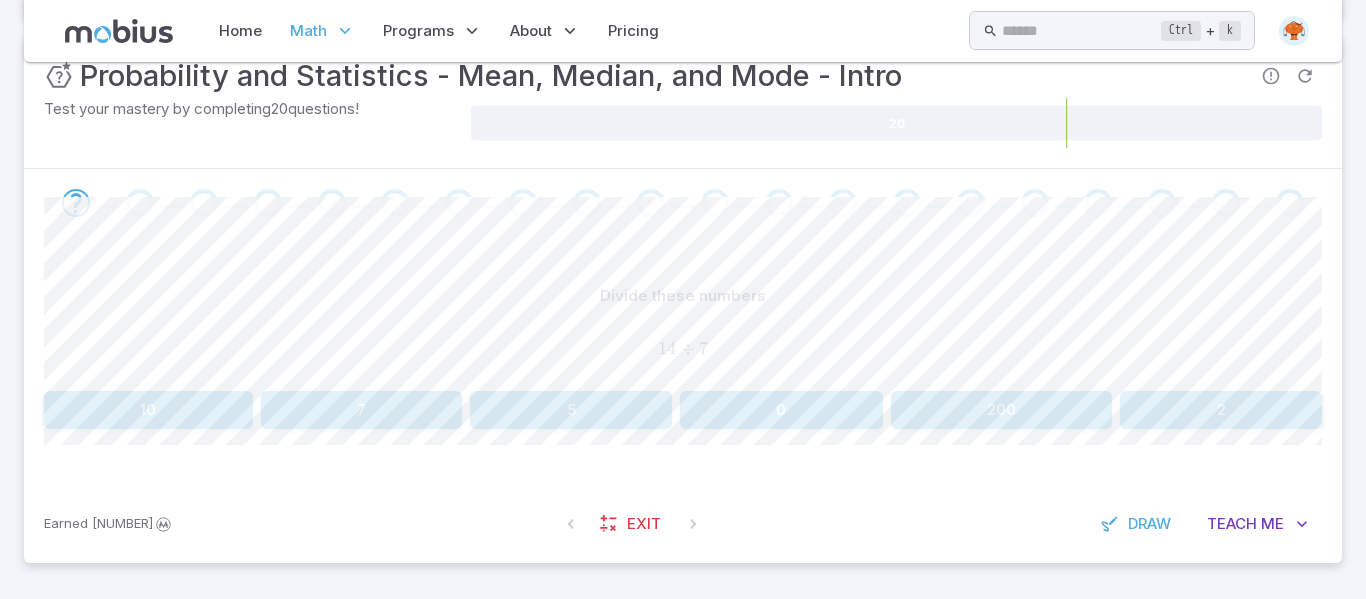 scroll, scrollTop: 369, scrollLeft: 0, axis: vertical 